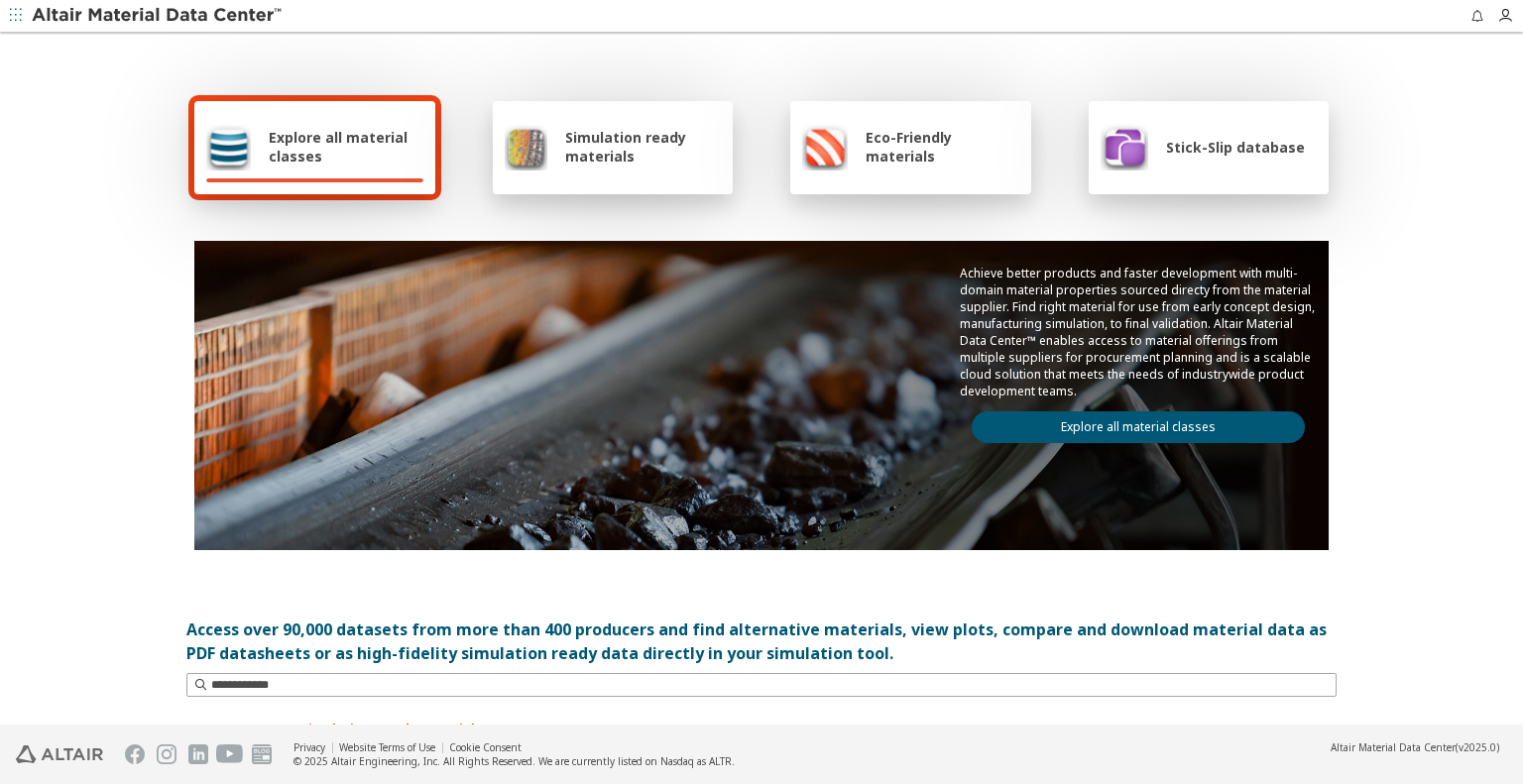 scroll, scrollTop: 0, scrollLeft: 0, axis: both 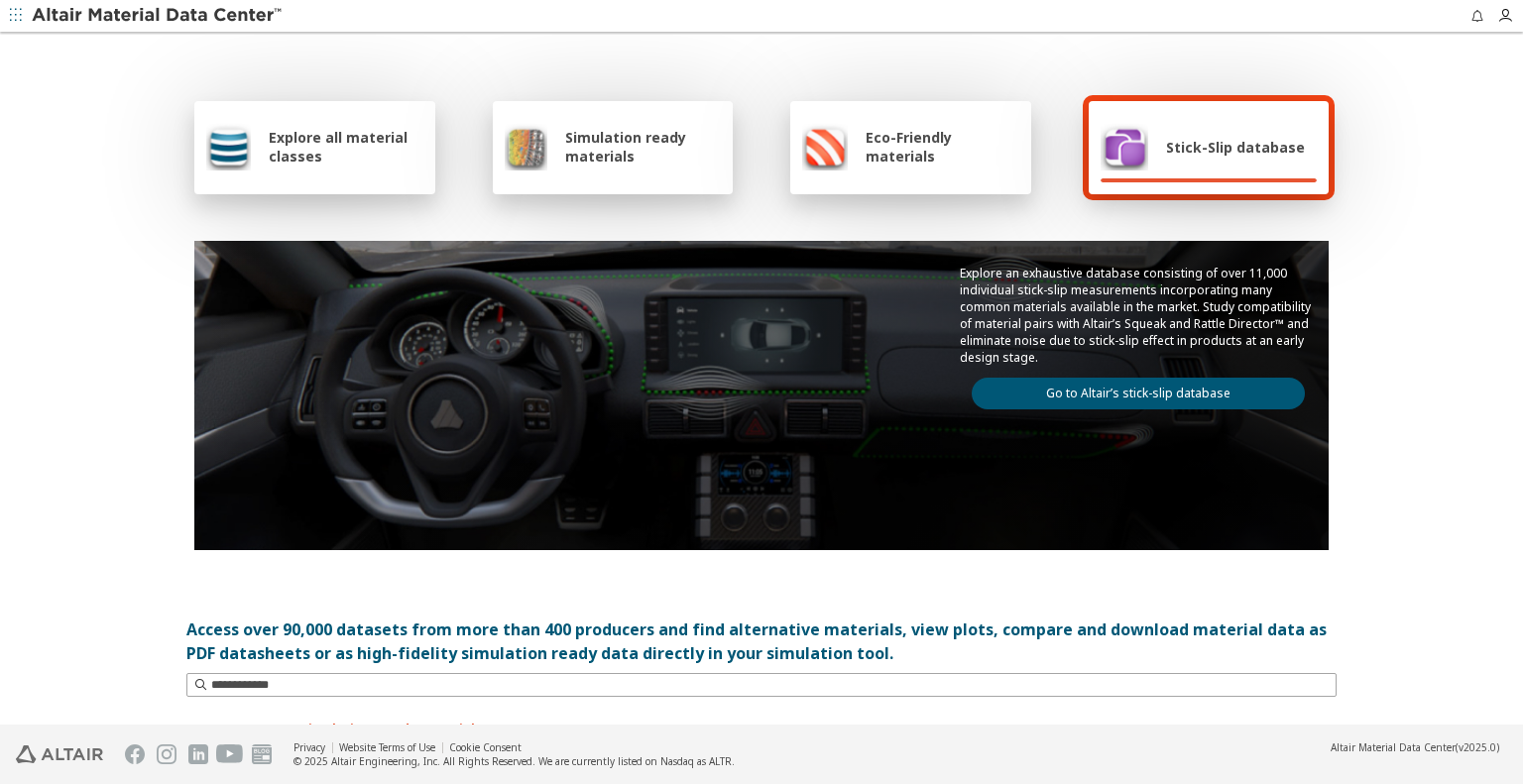 click on "Simulation ready materials" at bounding box center [613, 147] 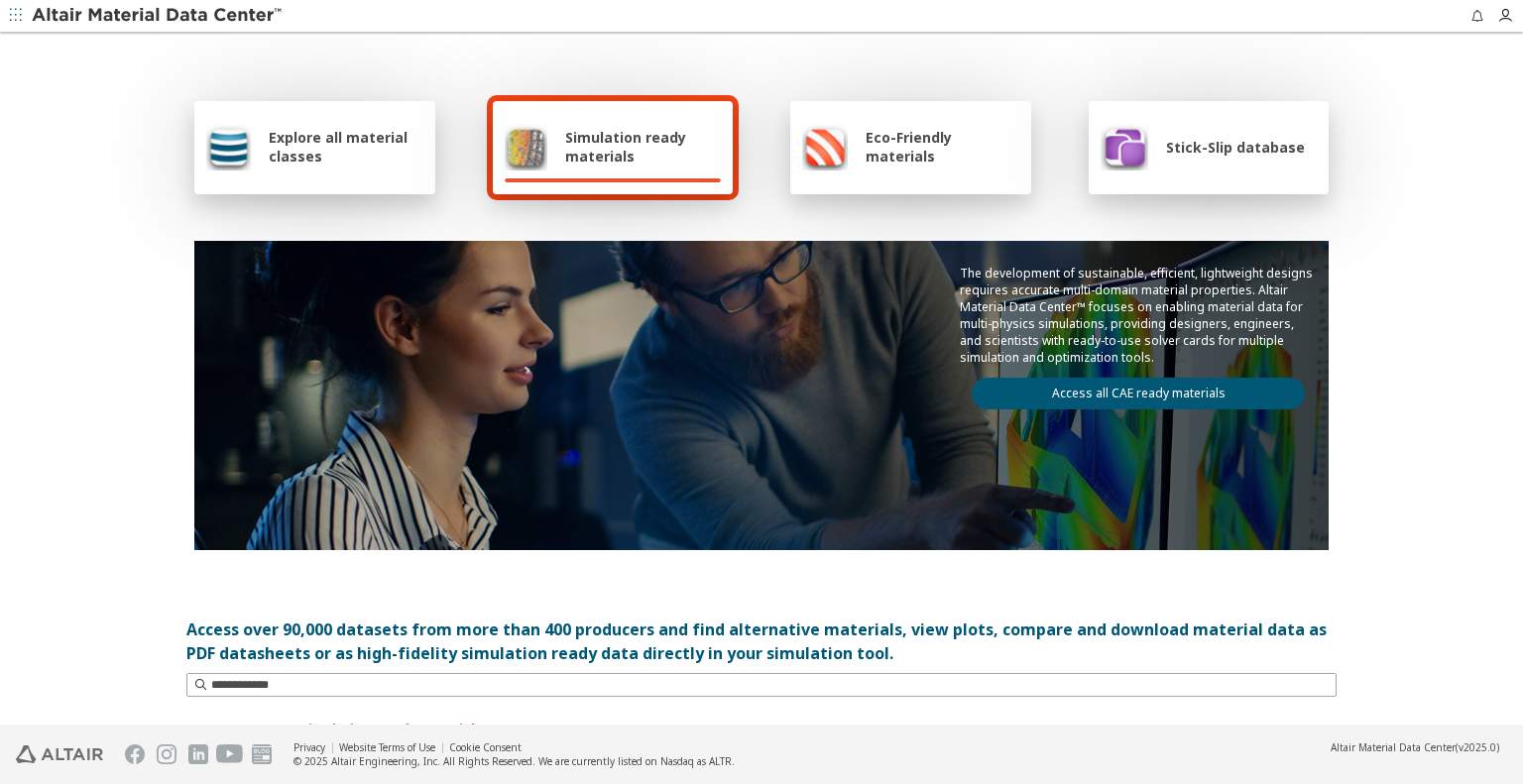 click on "Simulation ready materials" at bounding box center [643, 147] 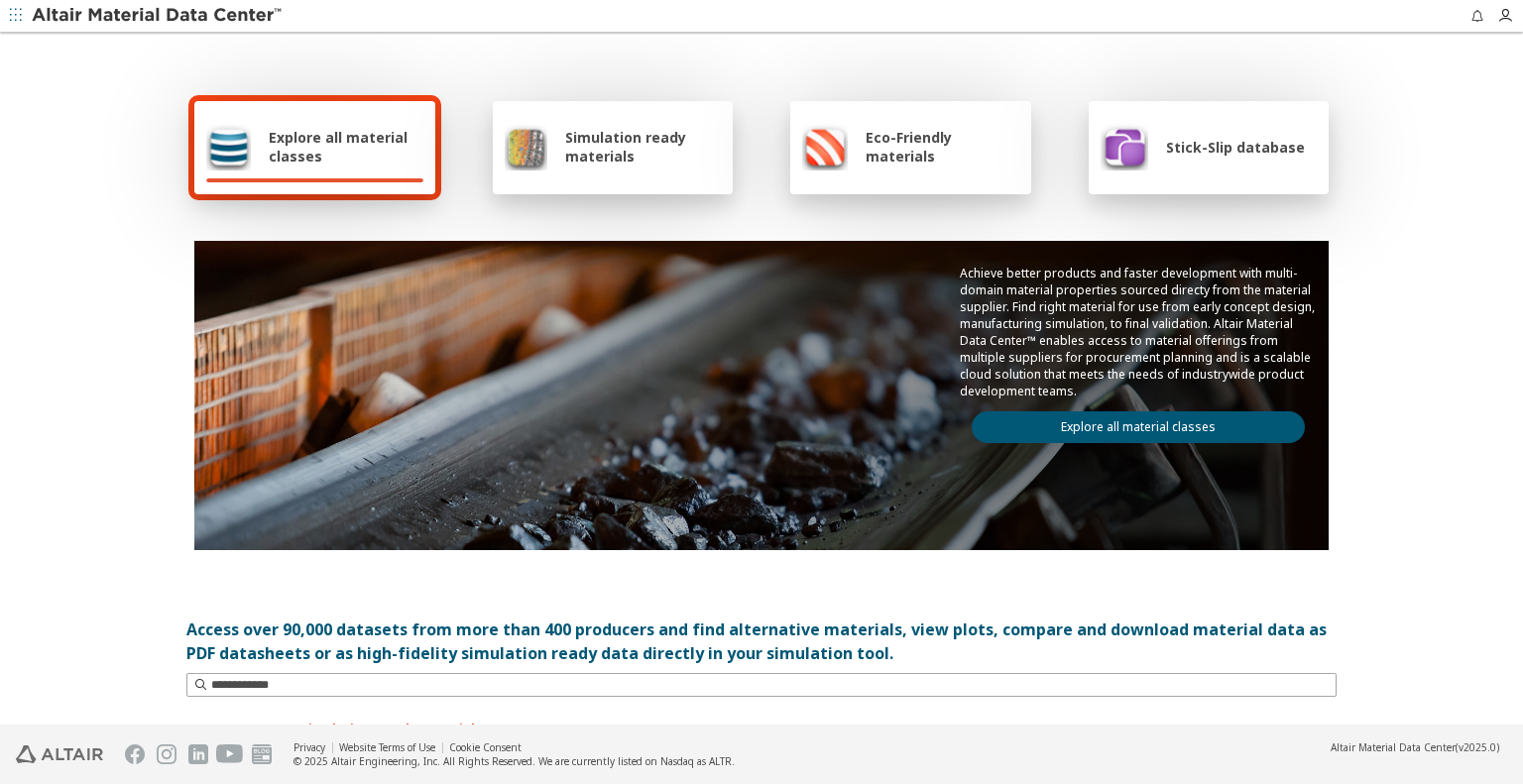 click on "Explore all material classes" at bounding box center (346, 147) 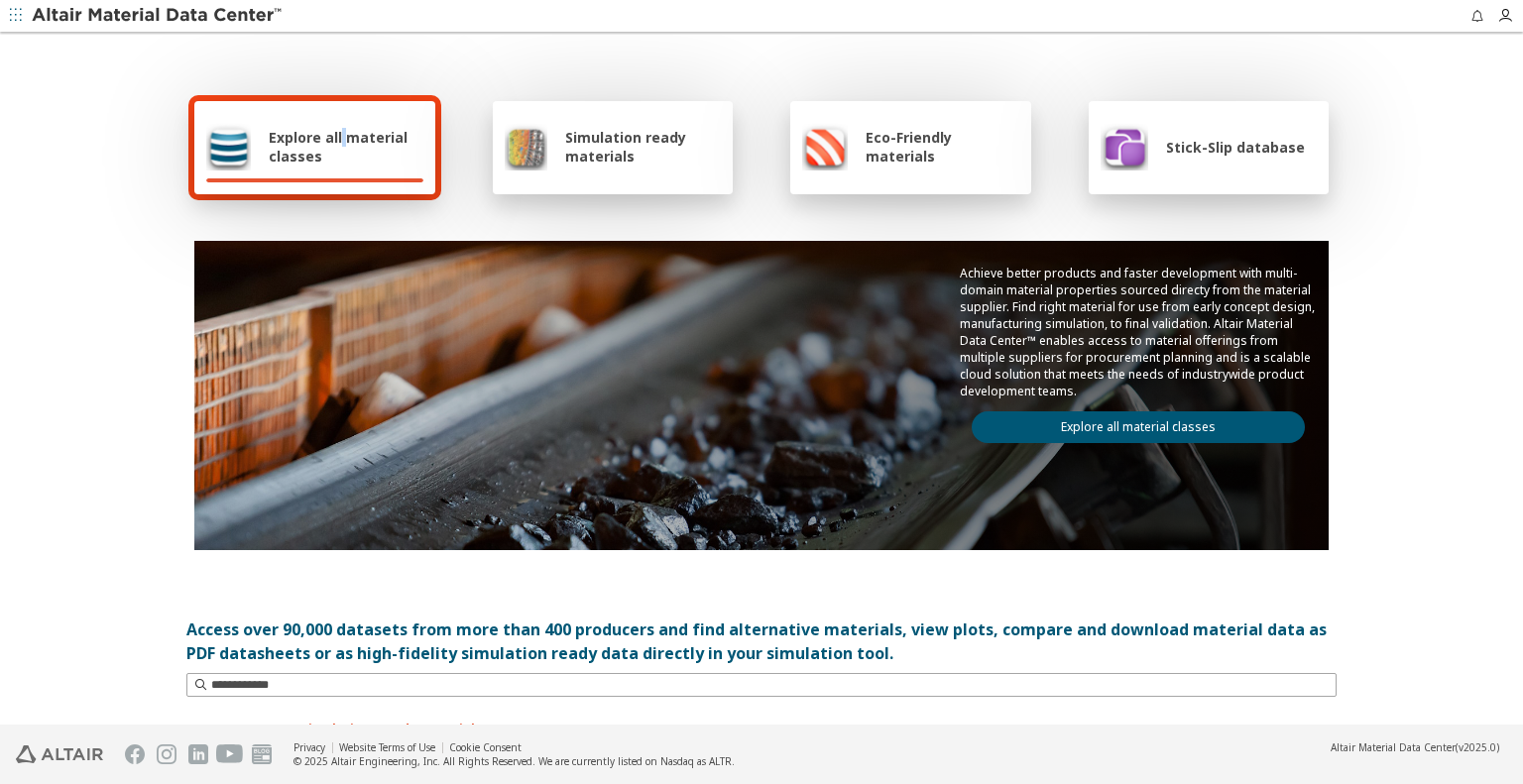 click on "Explore all material classes" at bounding box center (346, 147) 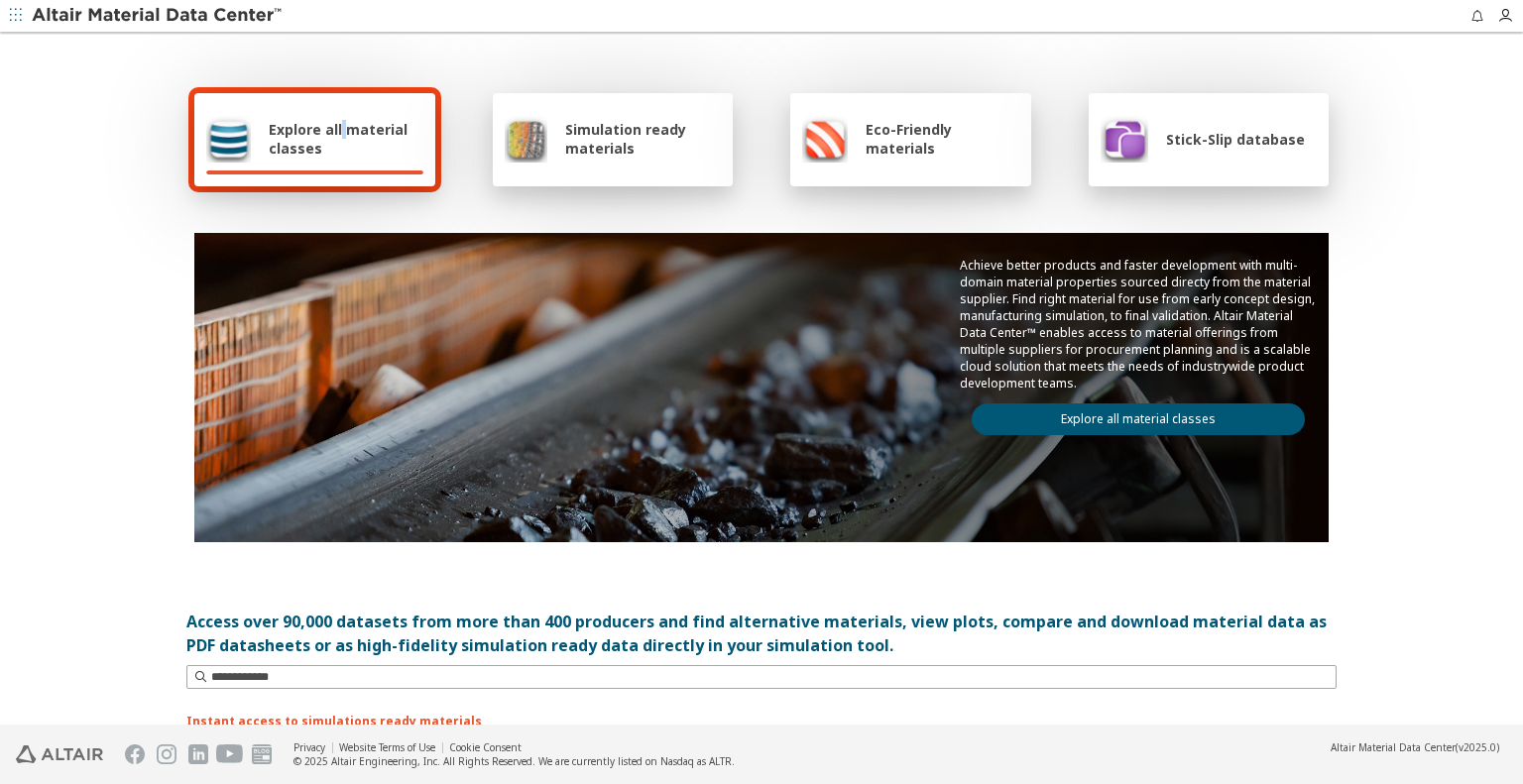 scroll, scrollTop: 0, scrollLeft: 0, axis: both 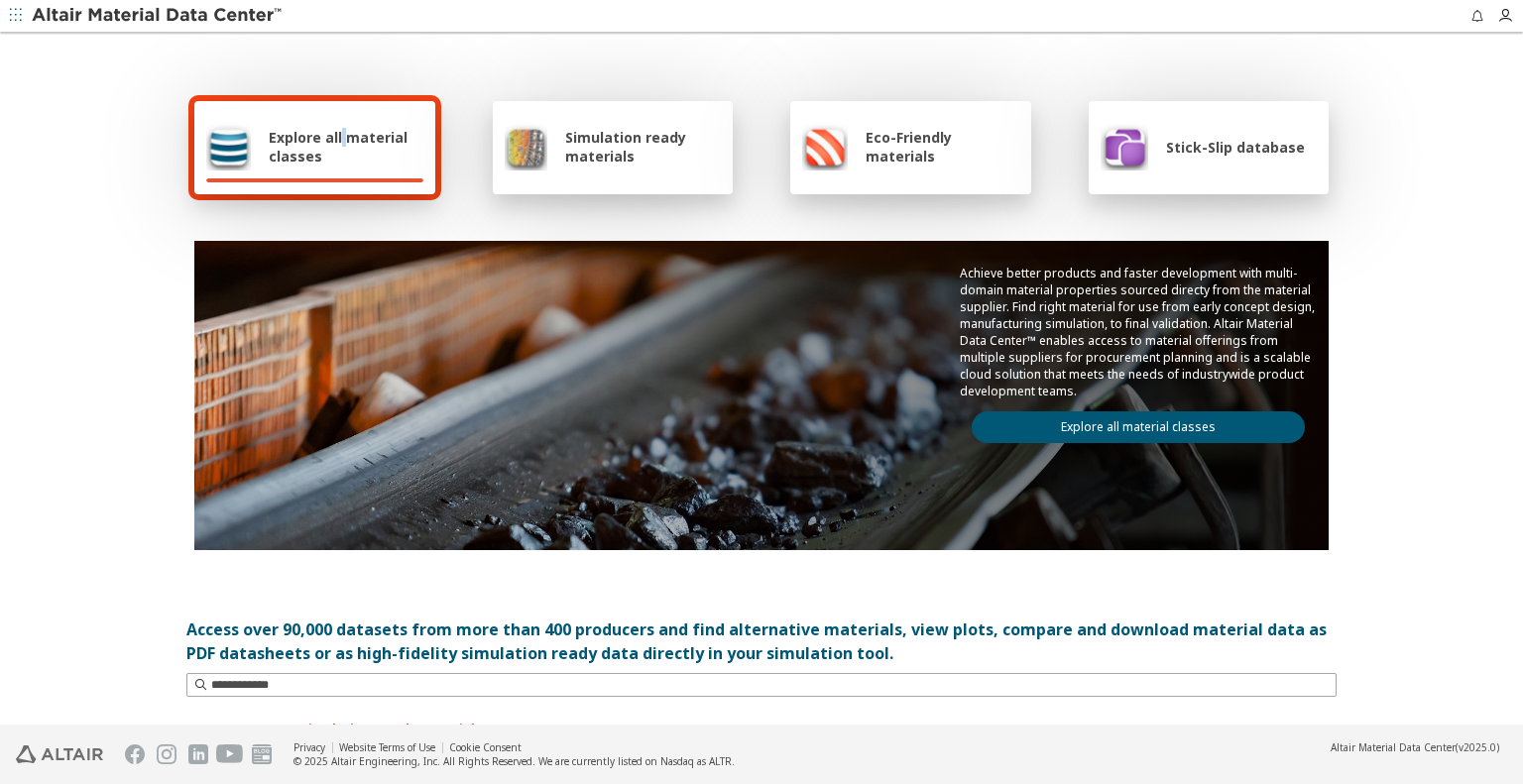 click on "Explore all material classes" at bounding box center (346, 147) 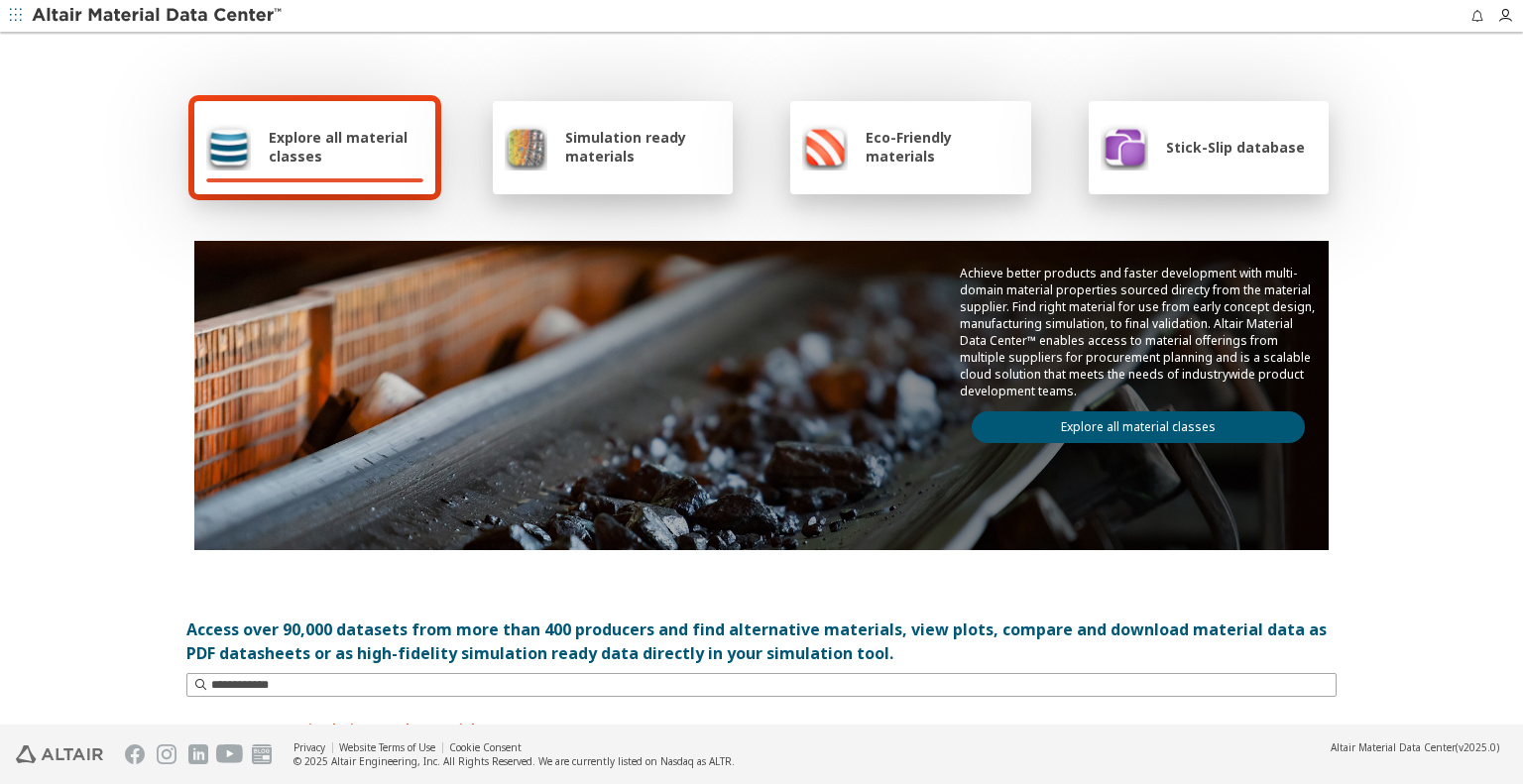 click on "Simulation ready materials" at bounding box center (643, 147) 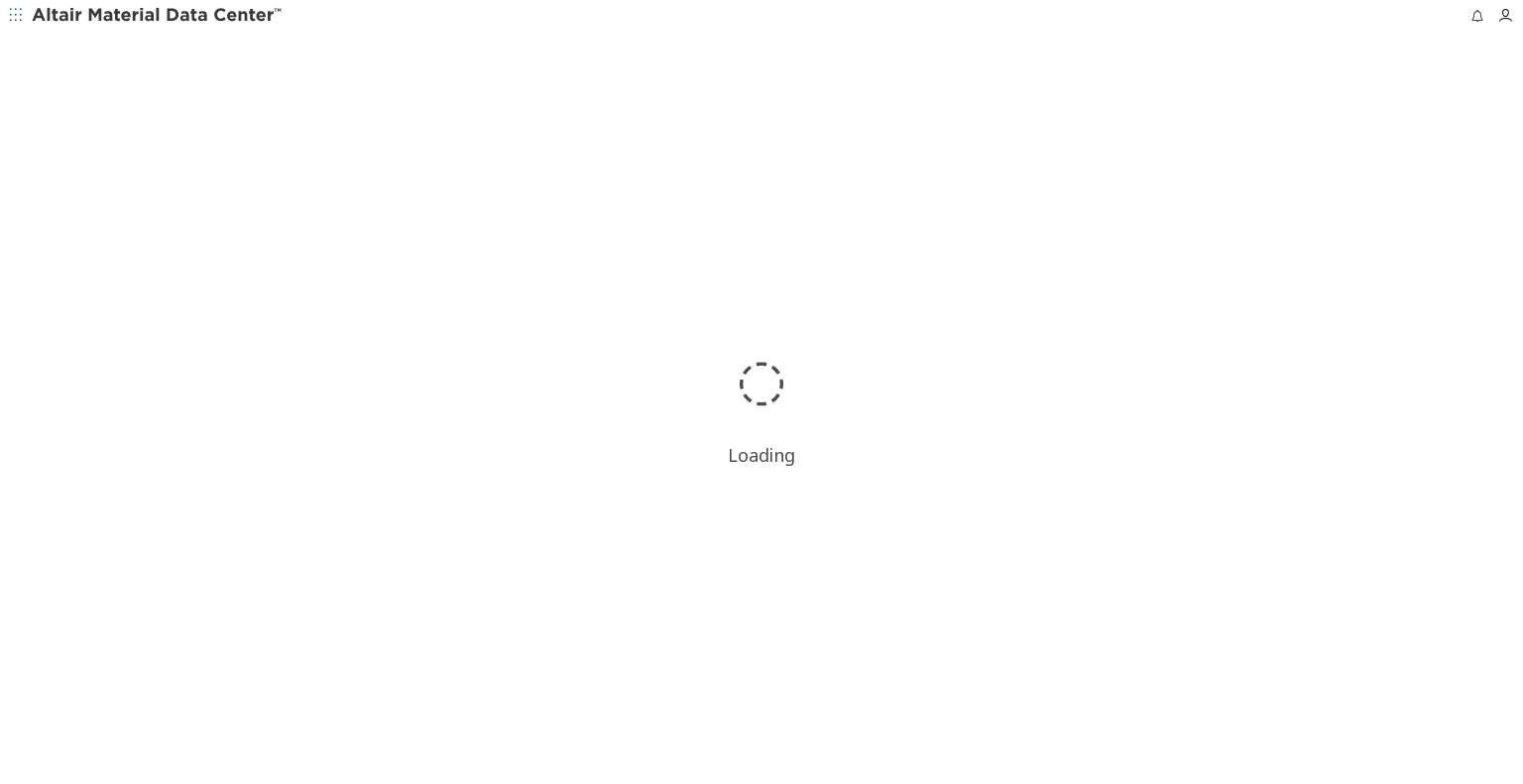scroll, scrollTop: 0, scrollLeft: 0, axis: both 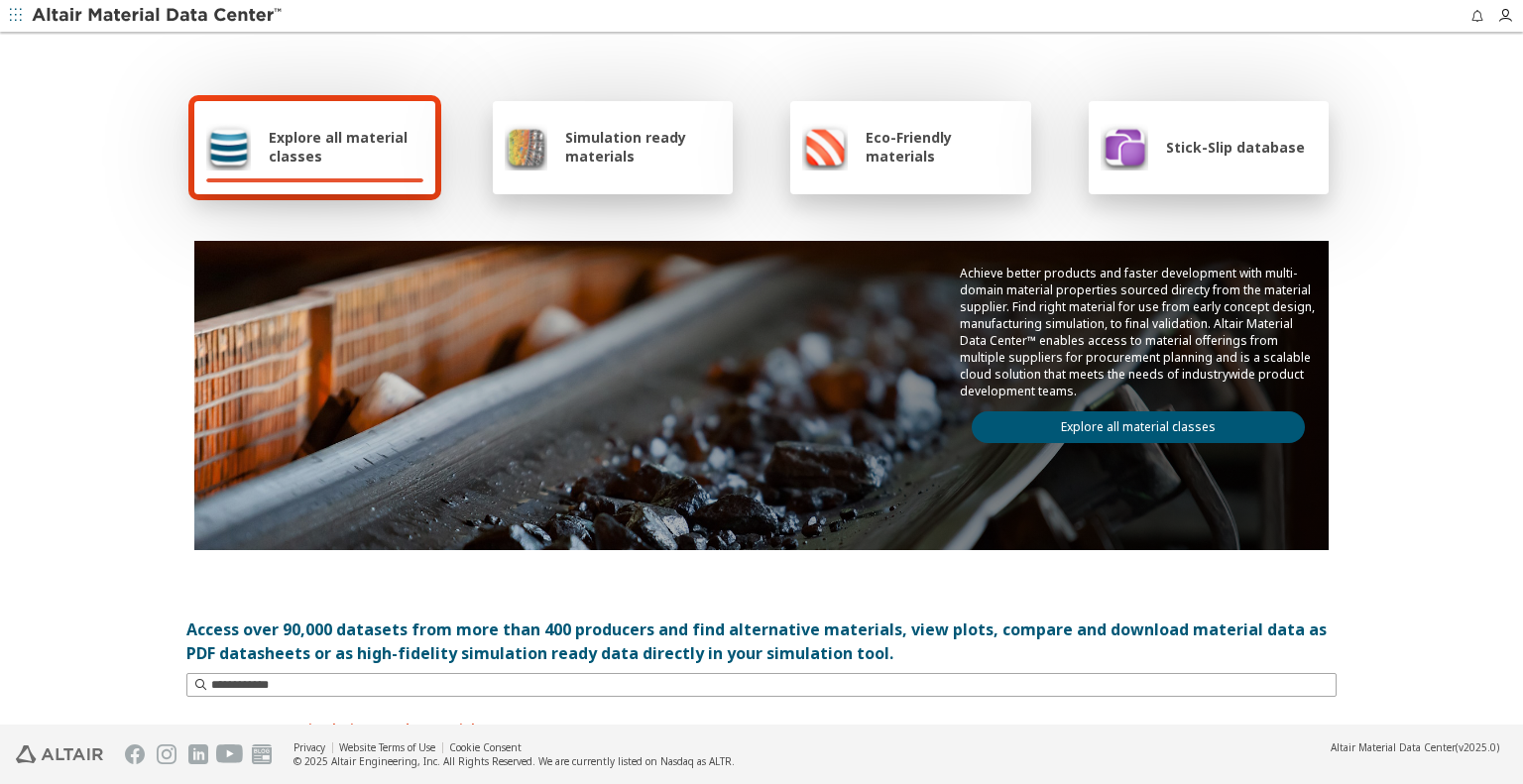 click on "Explore all material classes" at bounding box center [346, 147] 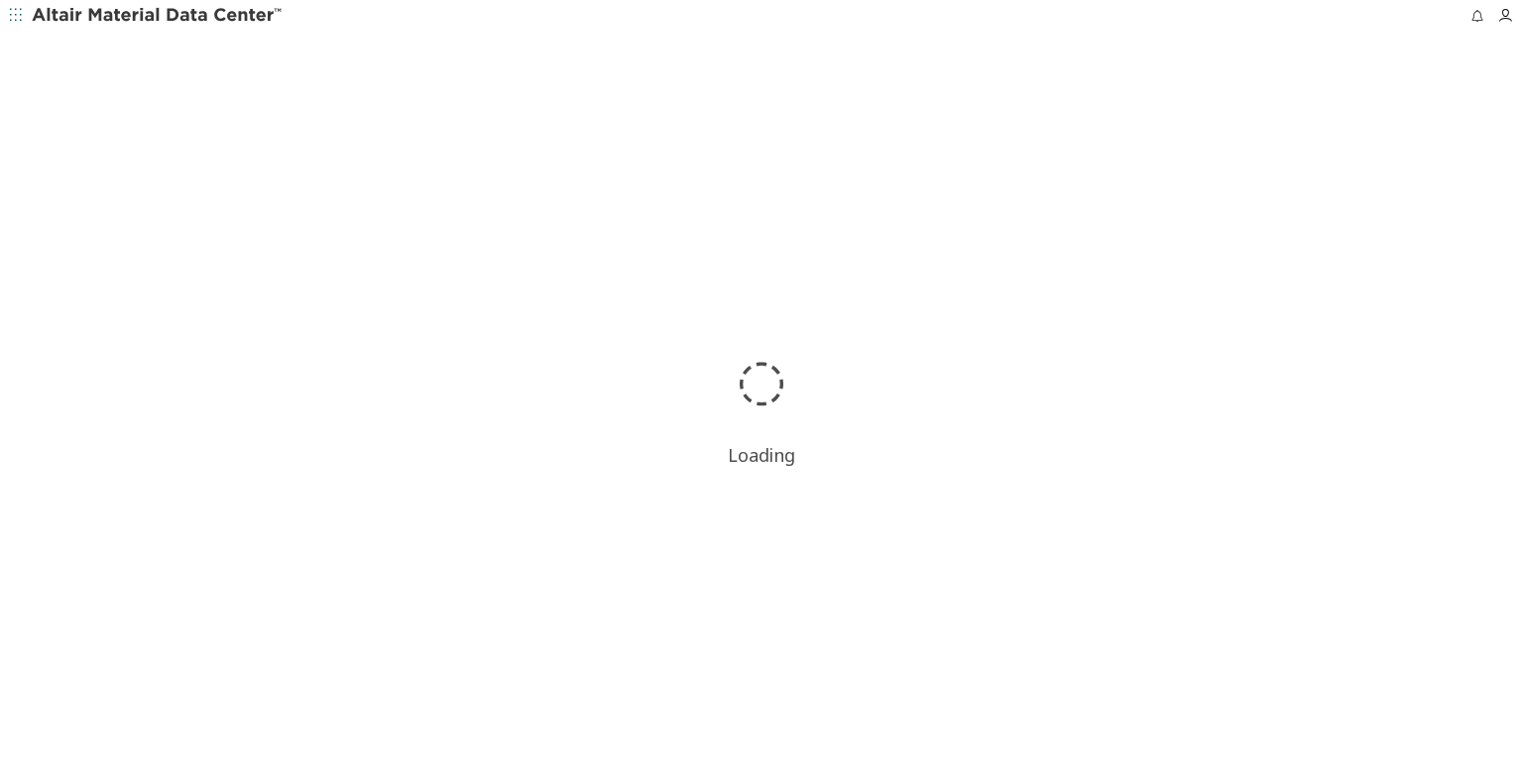 scroll, scrollTop: 0, scrollLeft: 0, axis: both 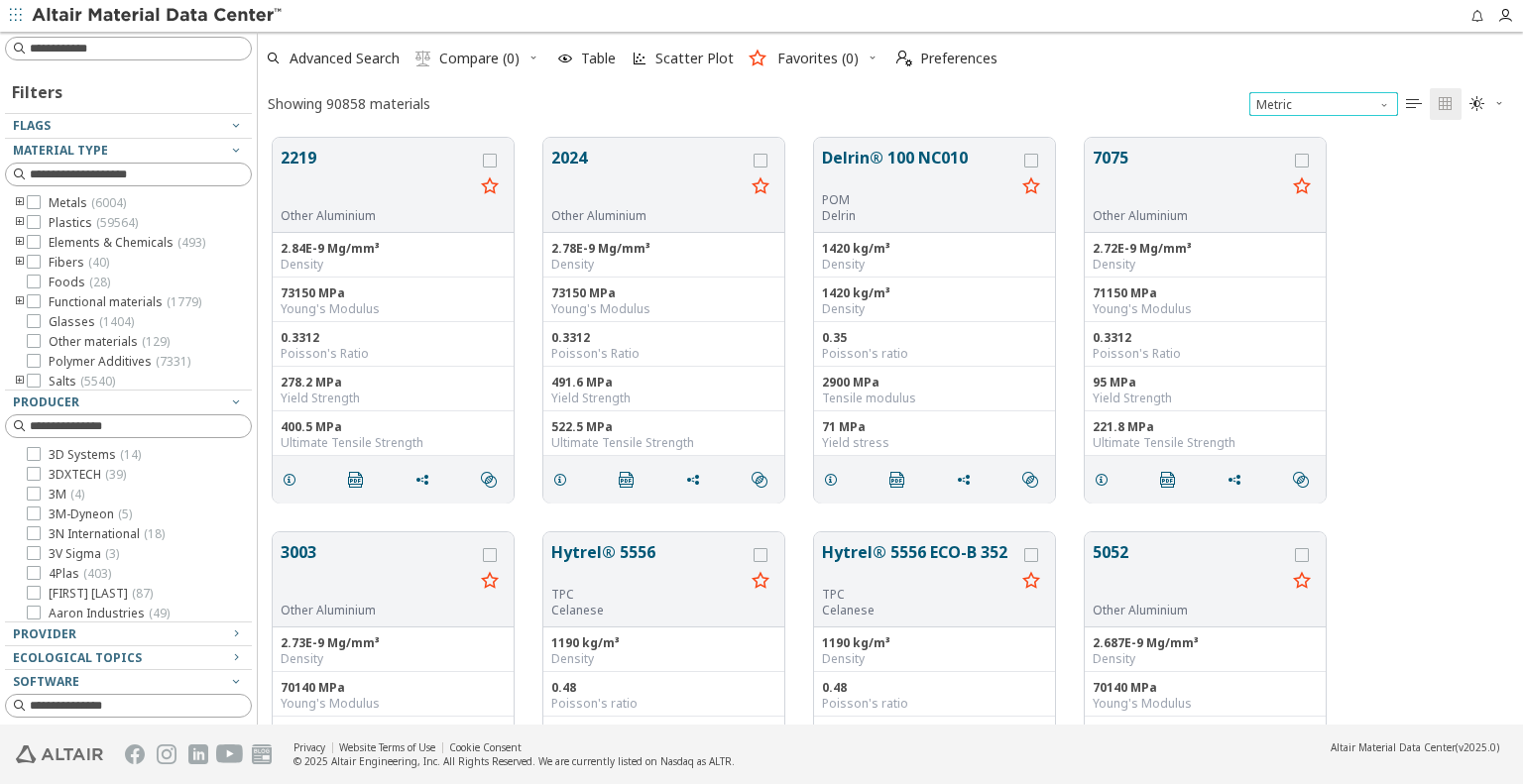 click at bounding box center (1386, 100) 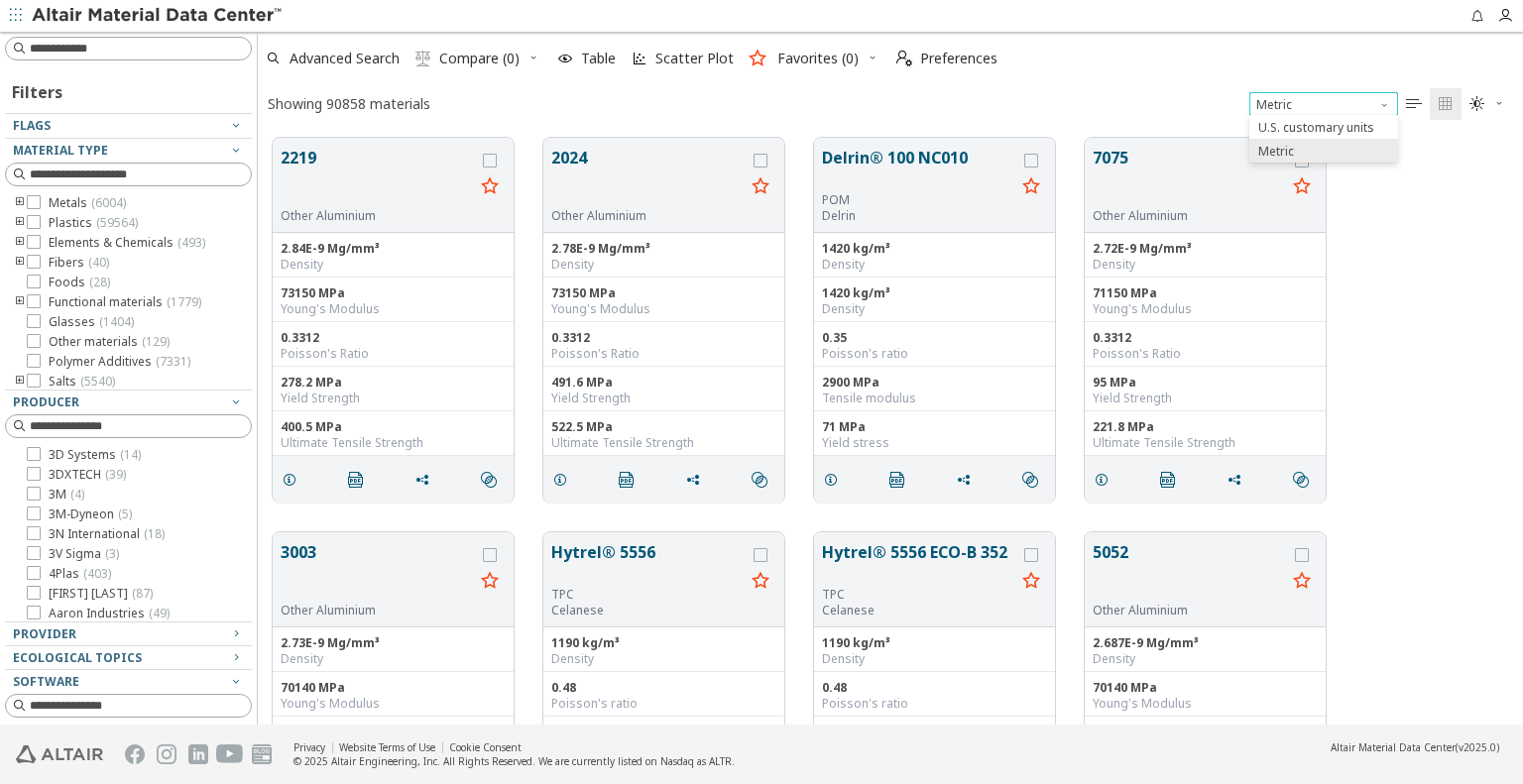 click at bounding box center (1386, 100) 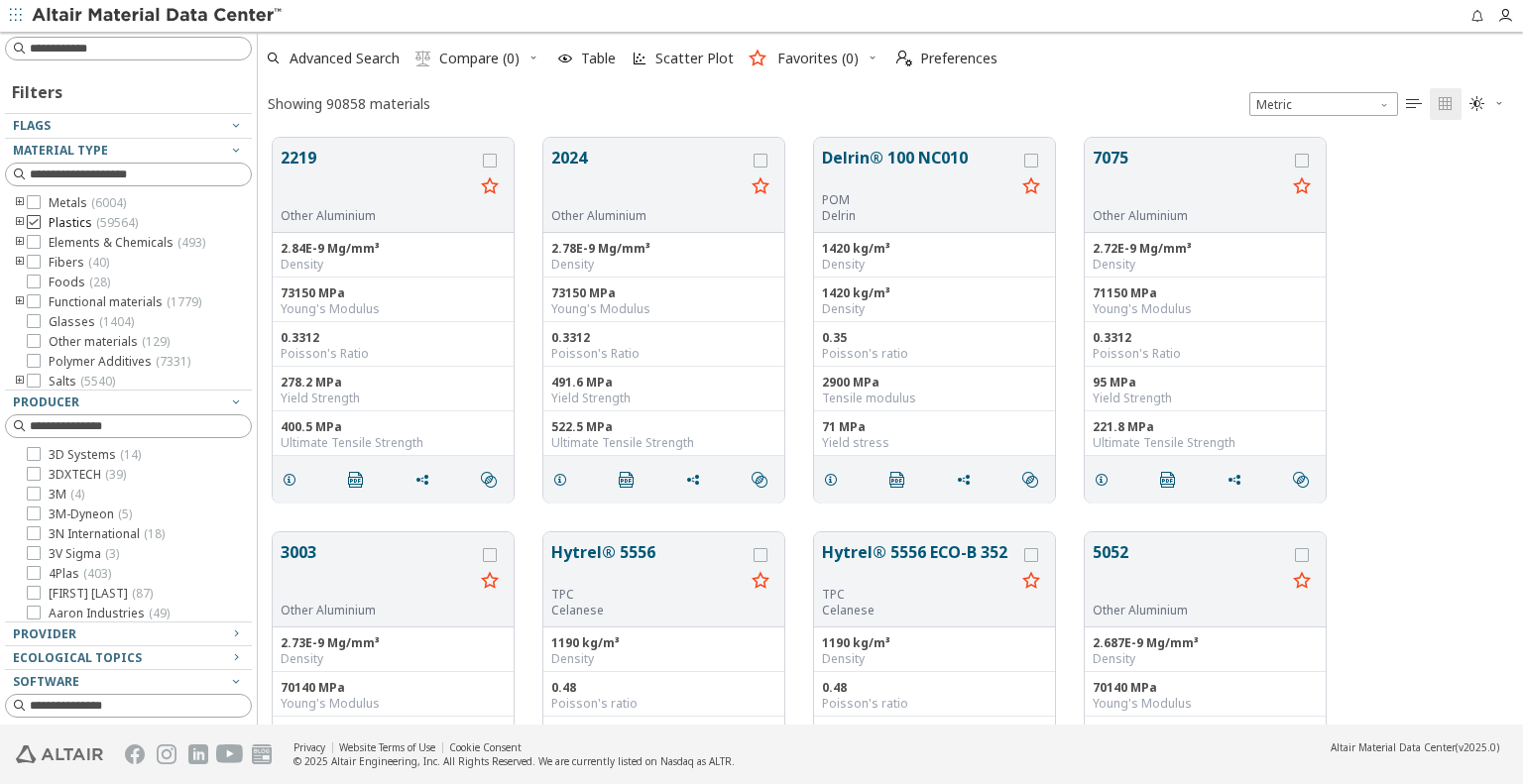 click at bounding box center (34, 222) 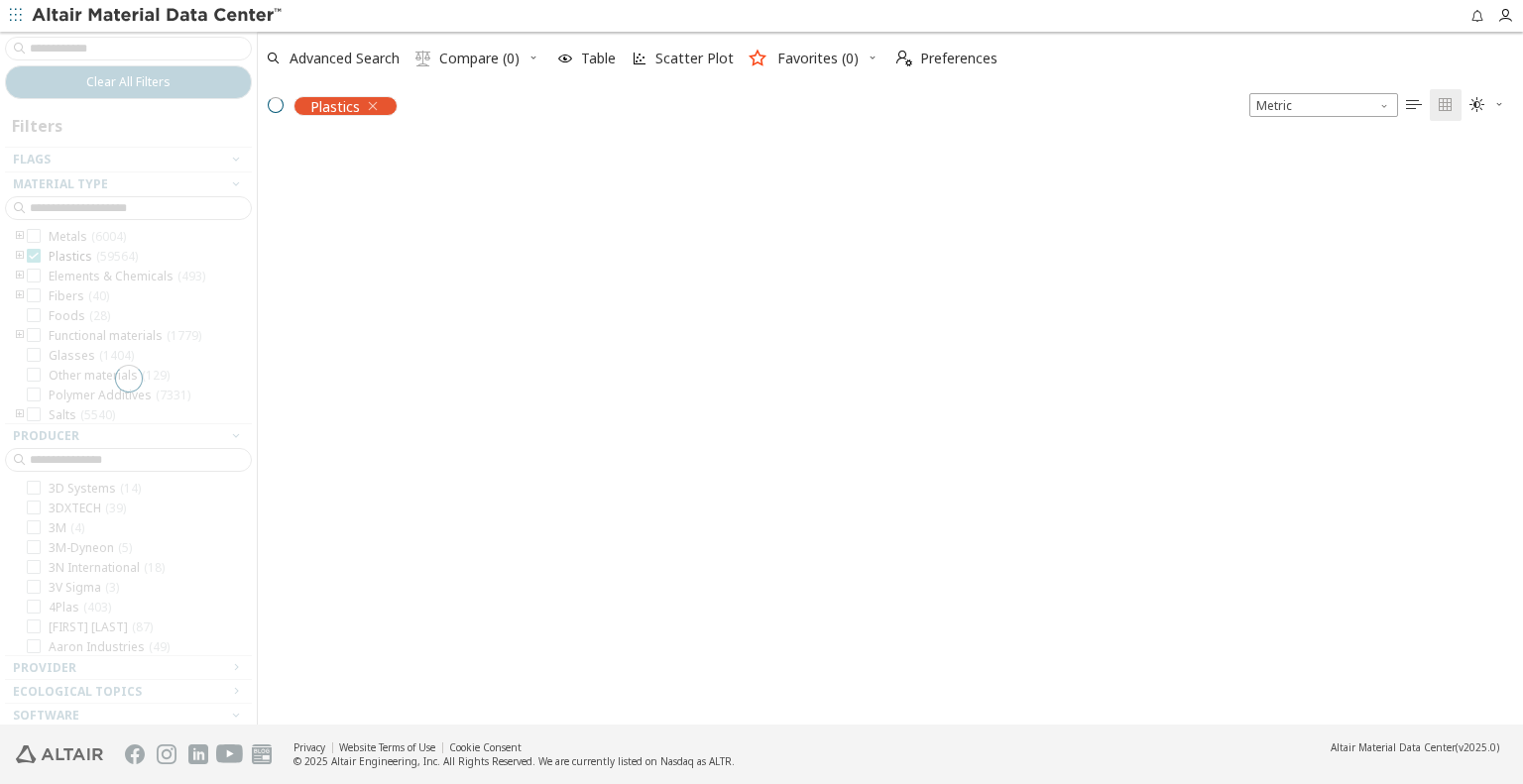 scroll, scrollTop: 585, scrollLeft: 1249, axis: both 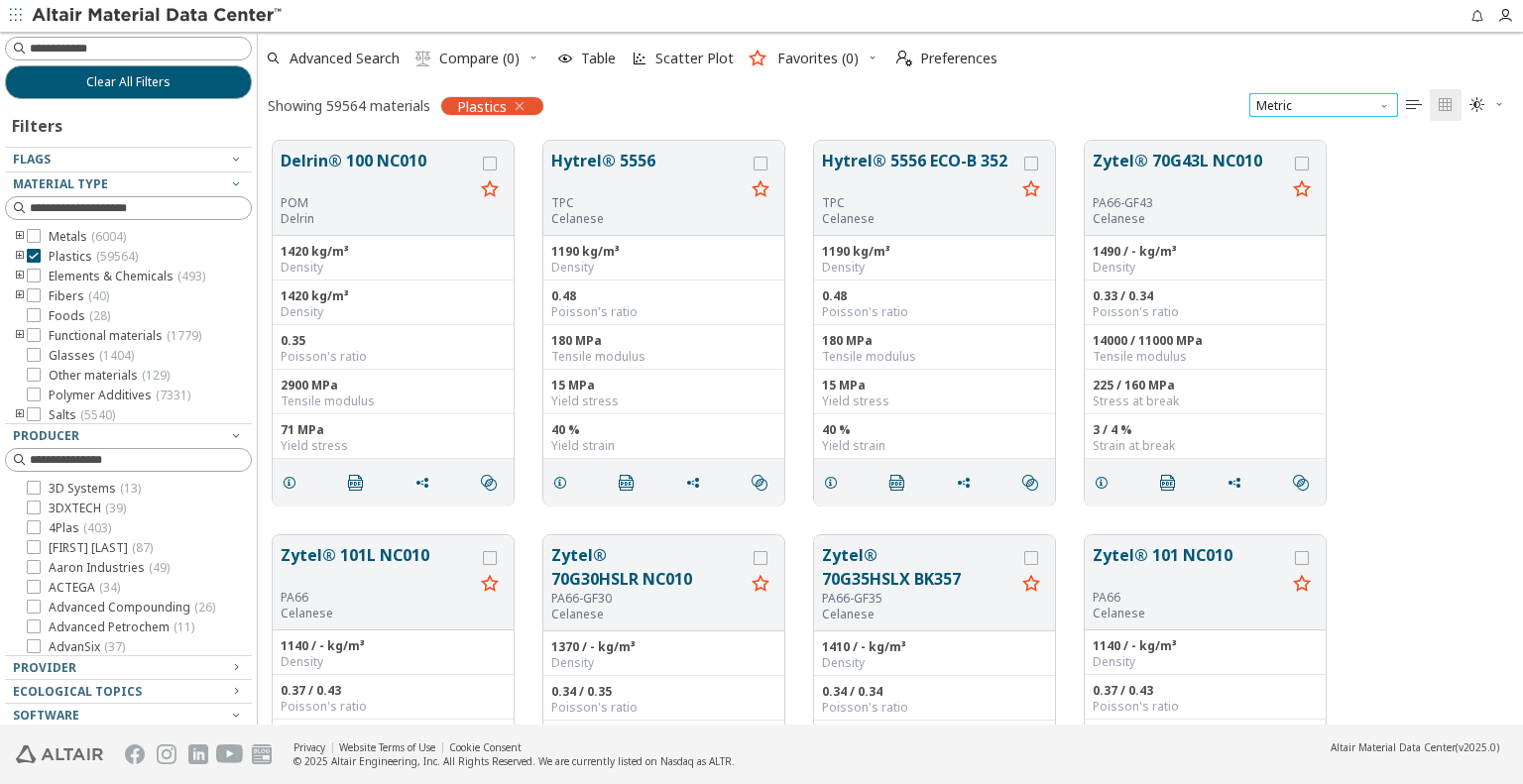click on "Metric" at bounding box center [1324, 105] 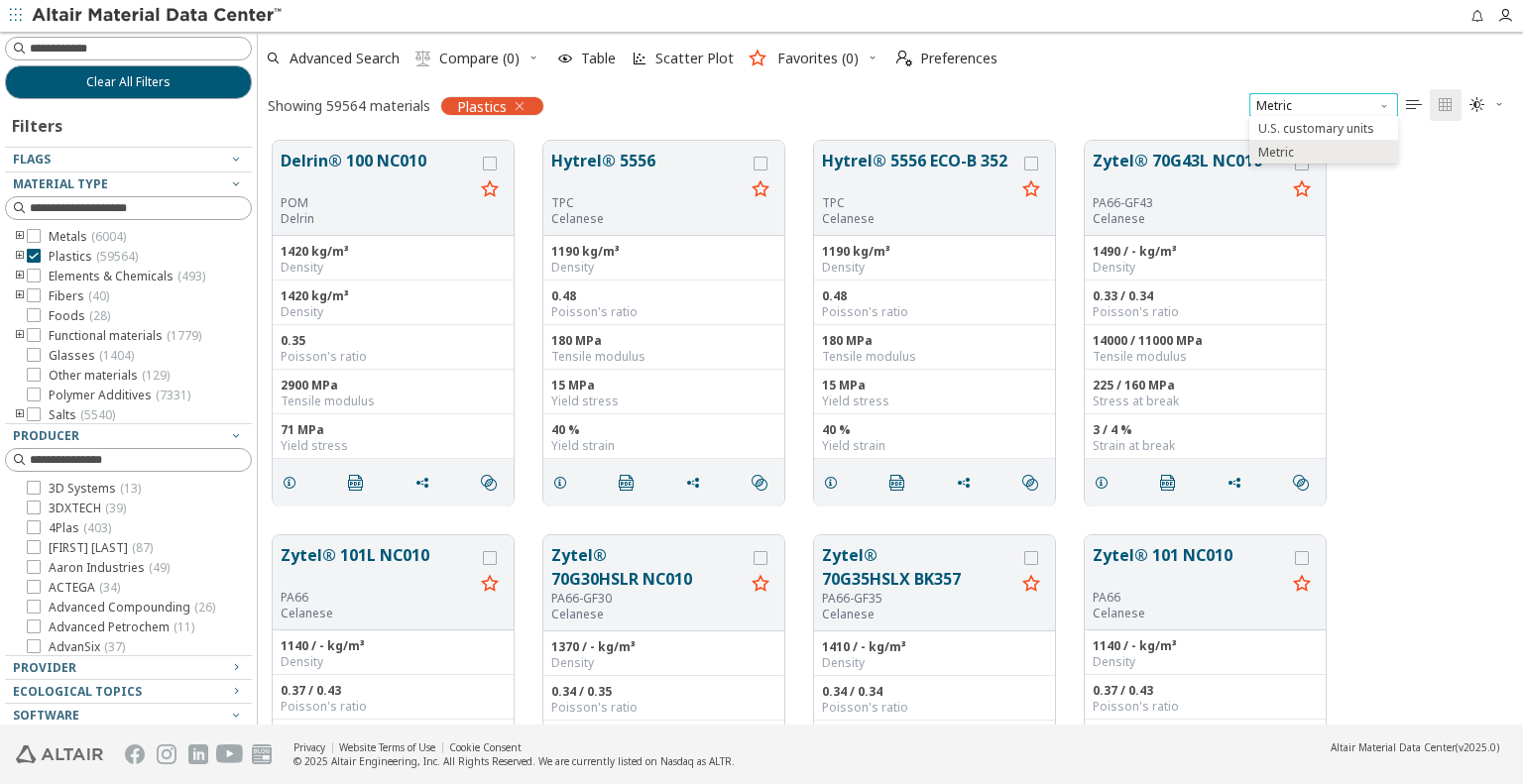 click on "Metric" at bounding box center [1324, 105] 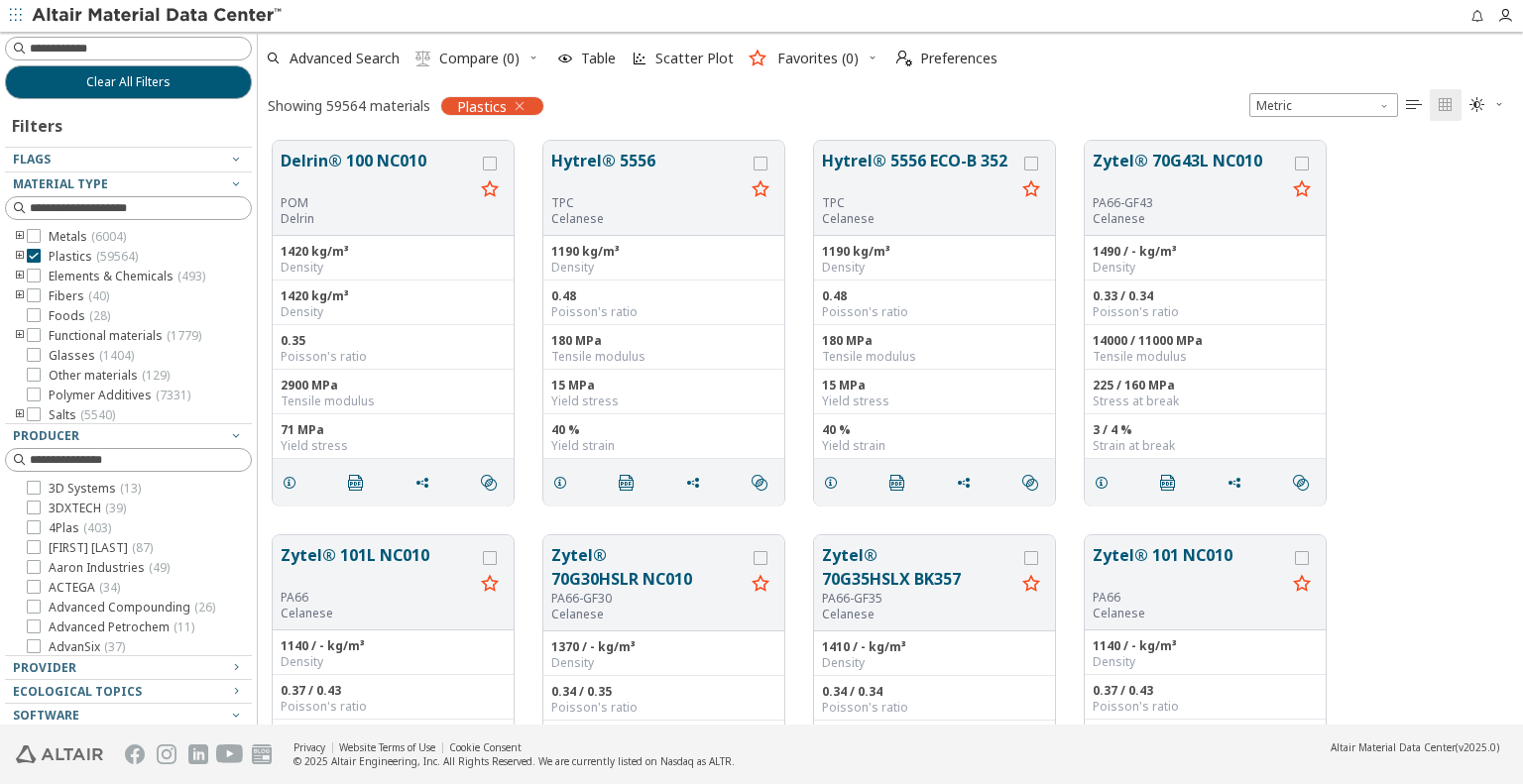 click on "" at bounding box center (1414, 105) 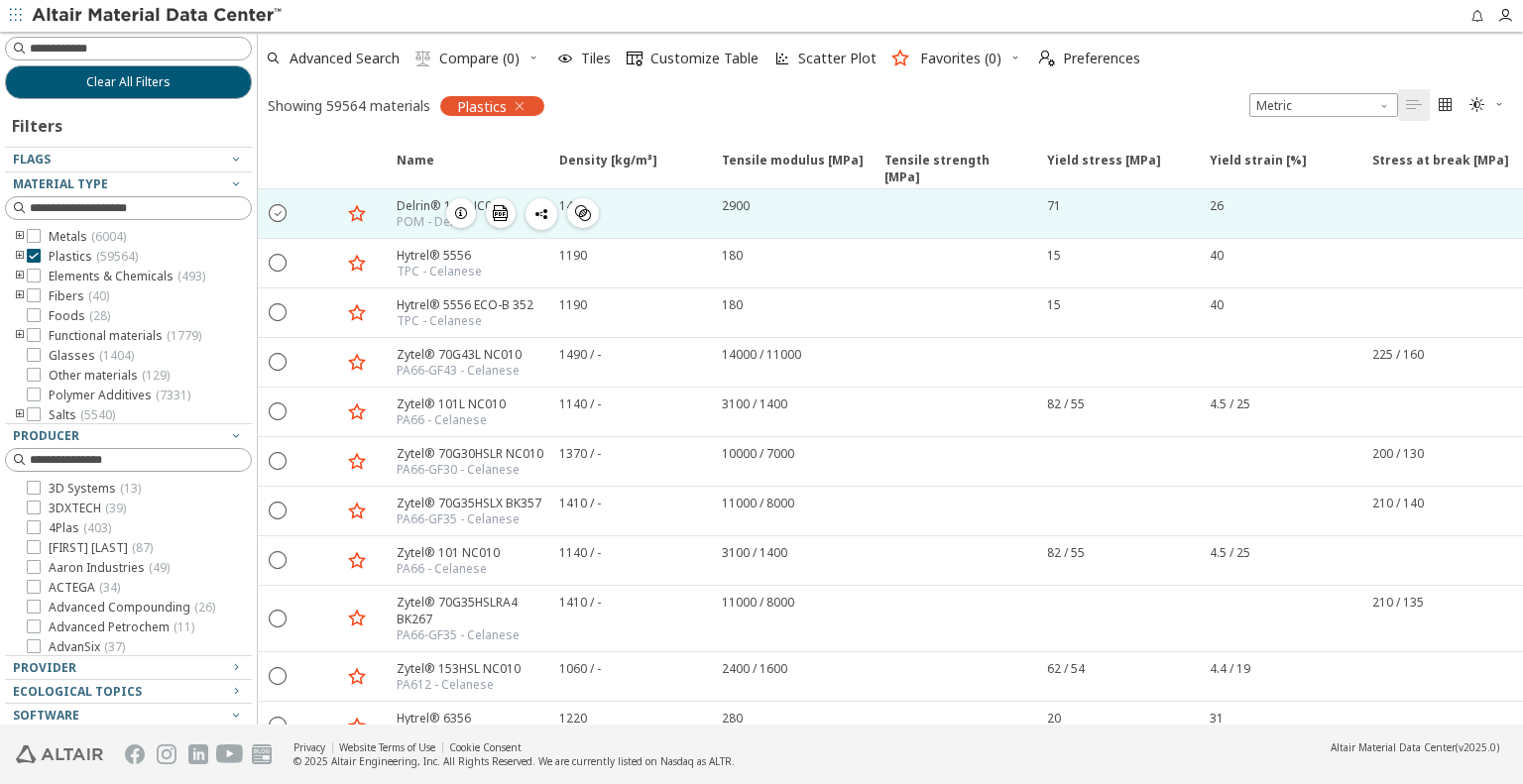 click on "" at bounding box center (279, 212) 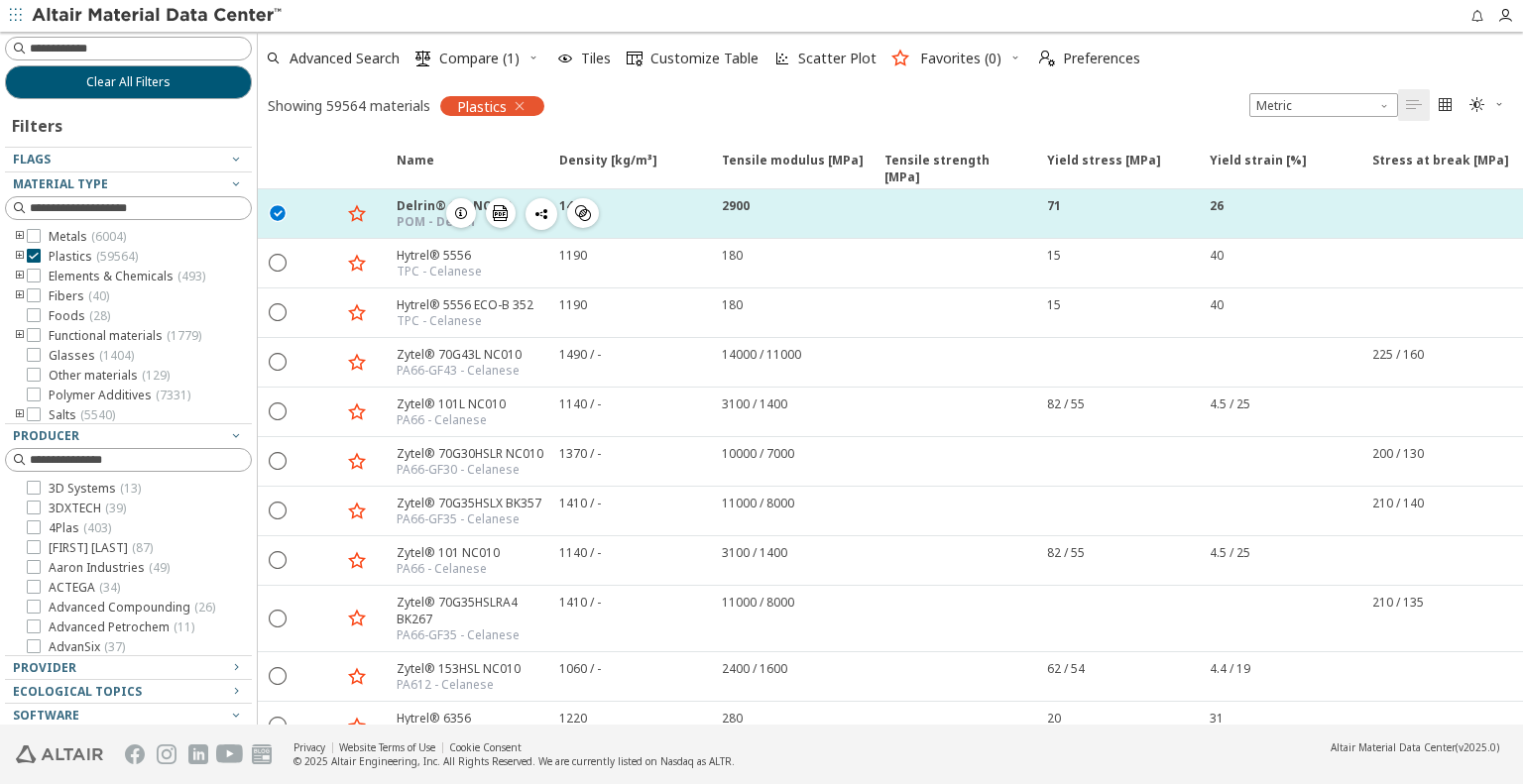 click on "Delrin® 100 NC010" at bounding box center [454, 205] 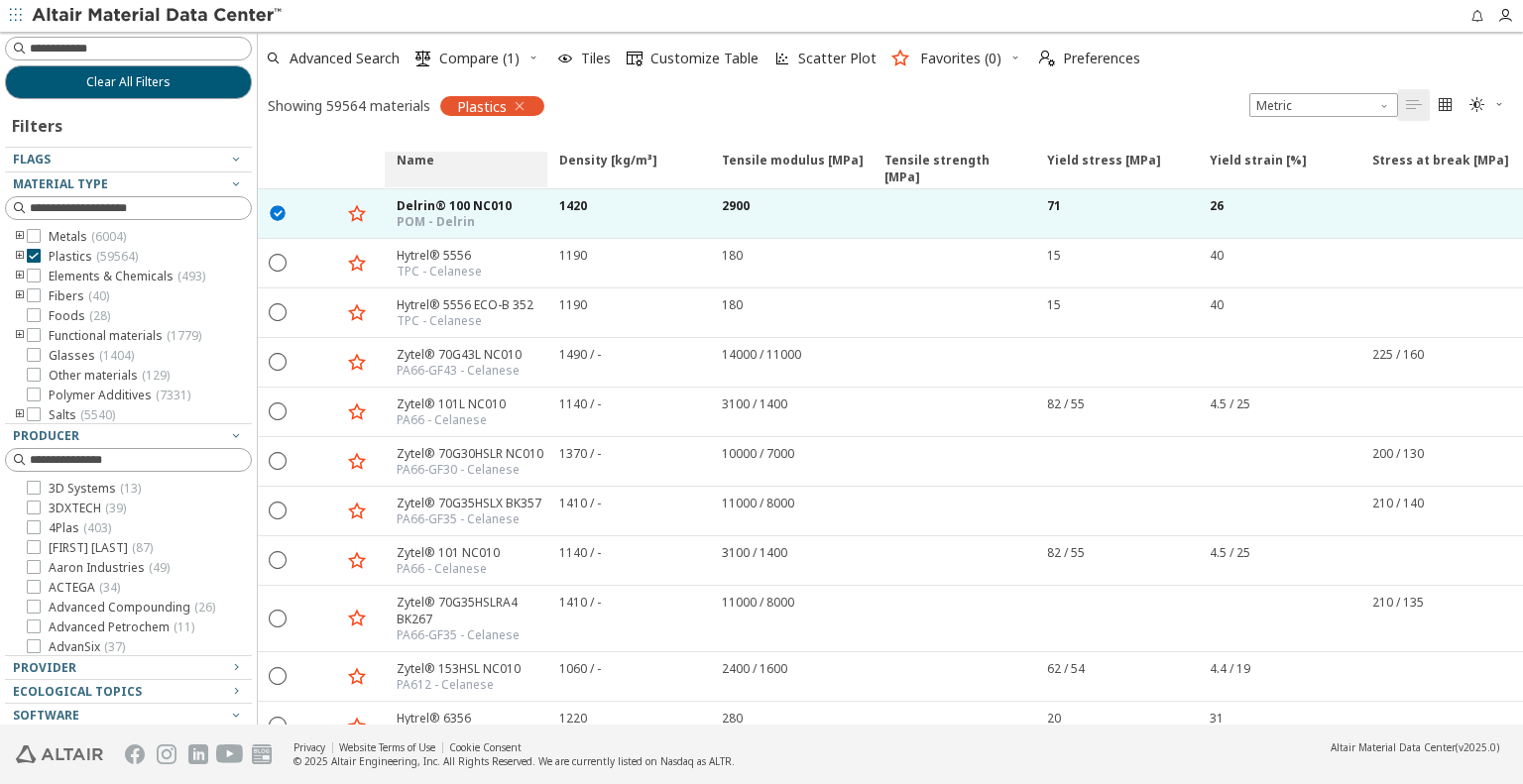 click on "Delrin® 100 NC010" at bounding box center [454, 205] 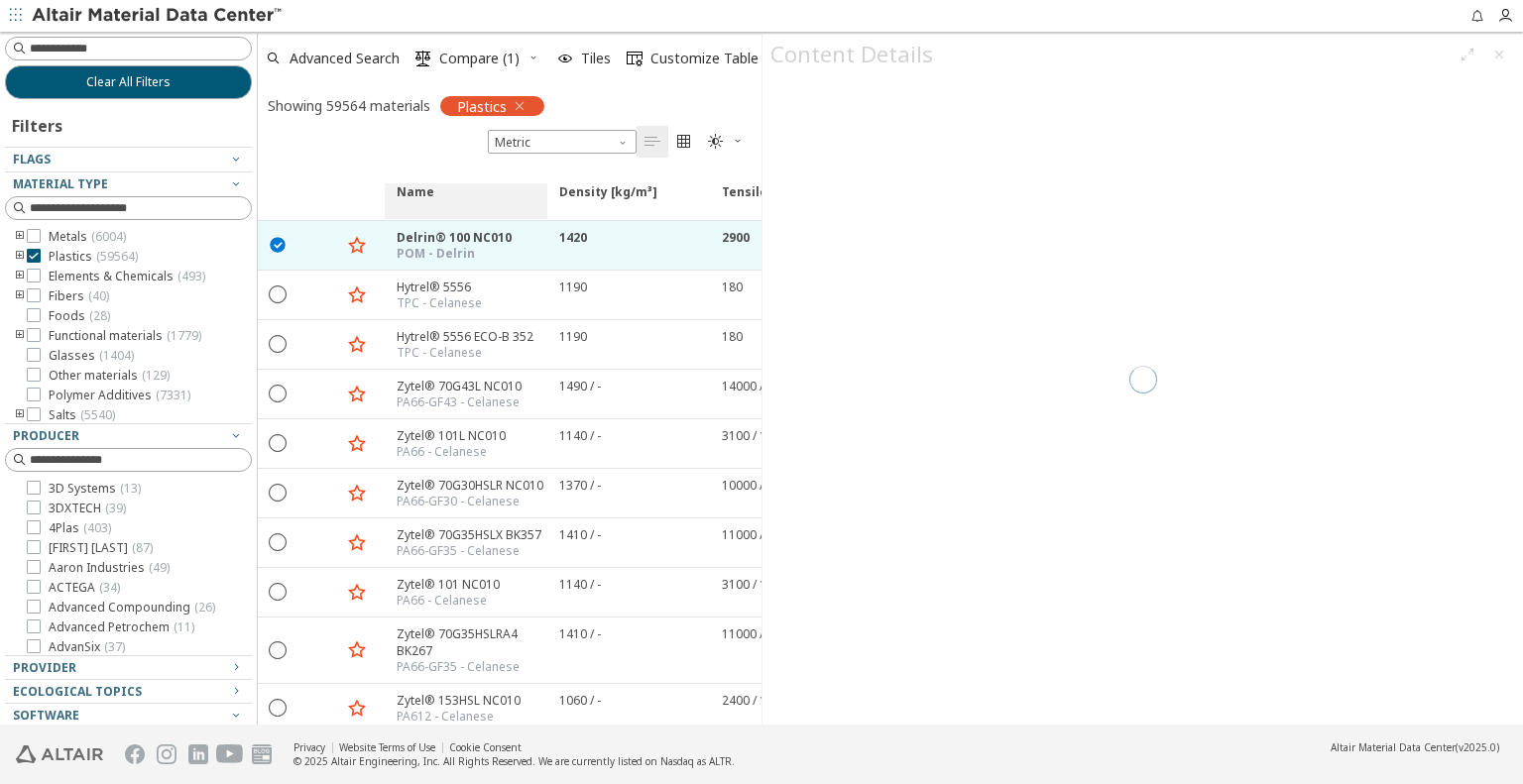 click on "Name" at bounding box center (415, 201) 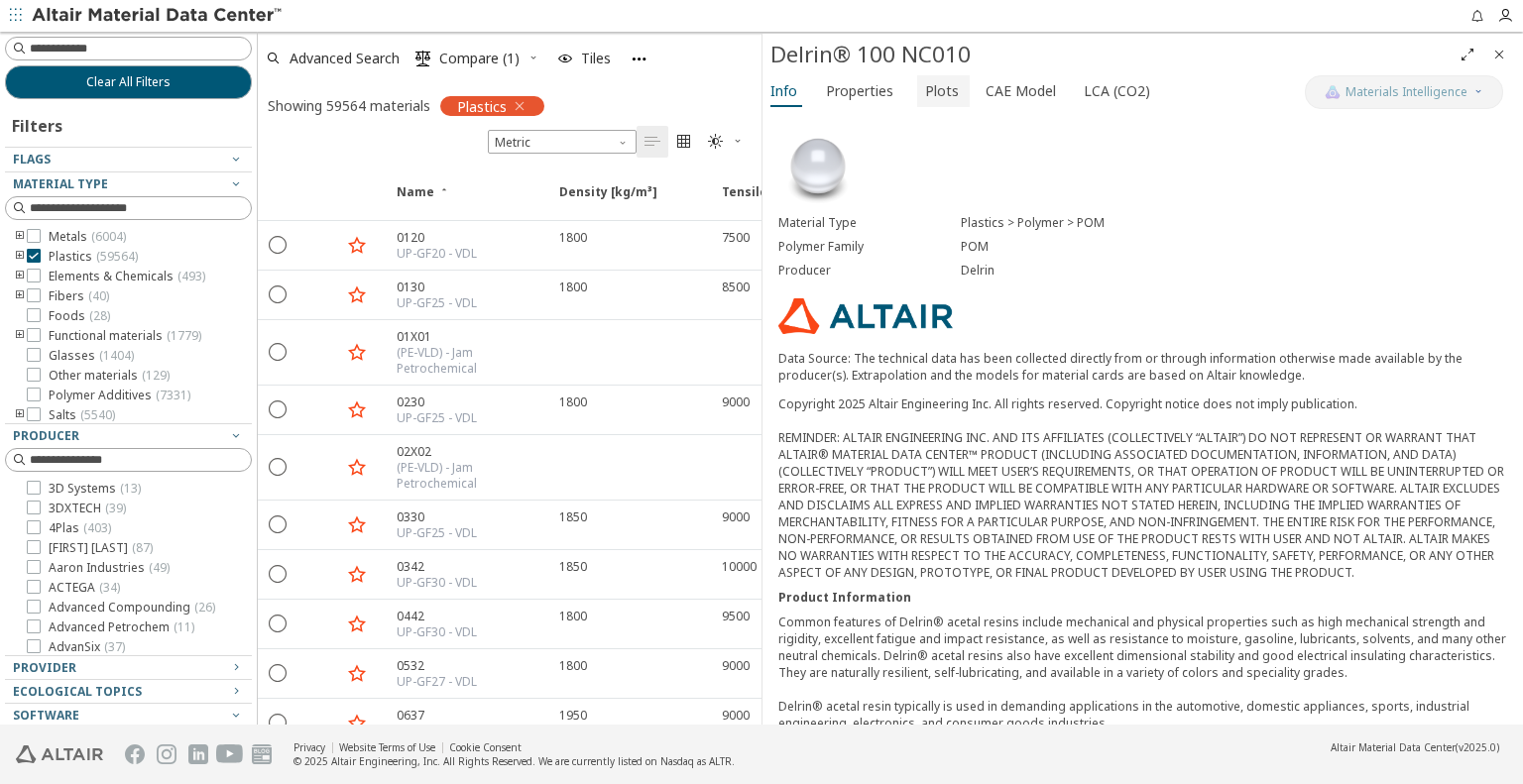 click on "Plots" at bounding box center (942, 91) 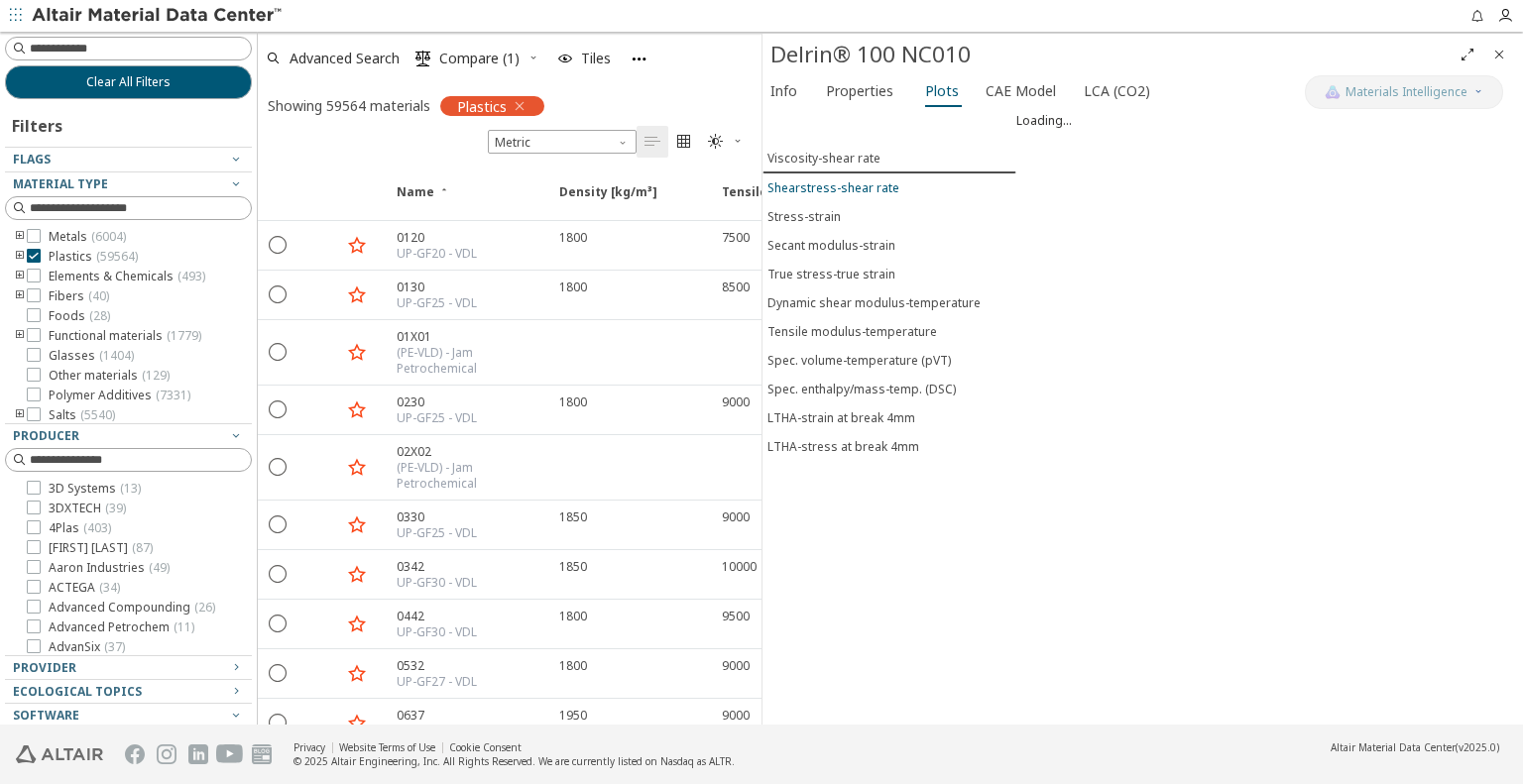 click on "Shearstress-shear rate" at bounding box center [833, 187] 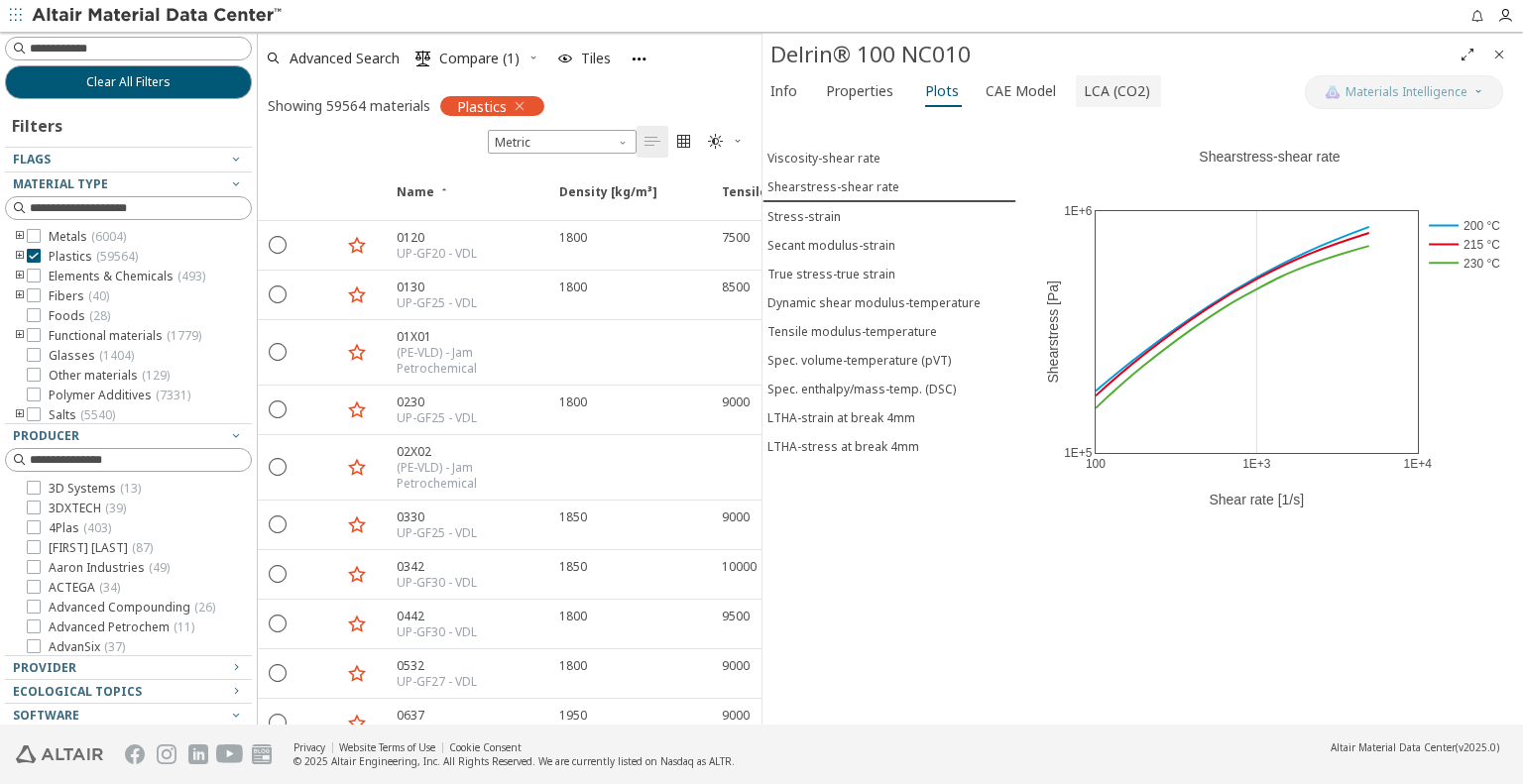 click on "LCA (CO2)" at bounding box center (1116, 91) 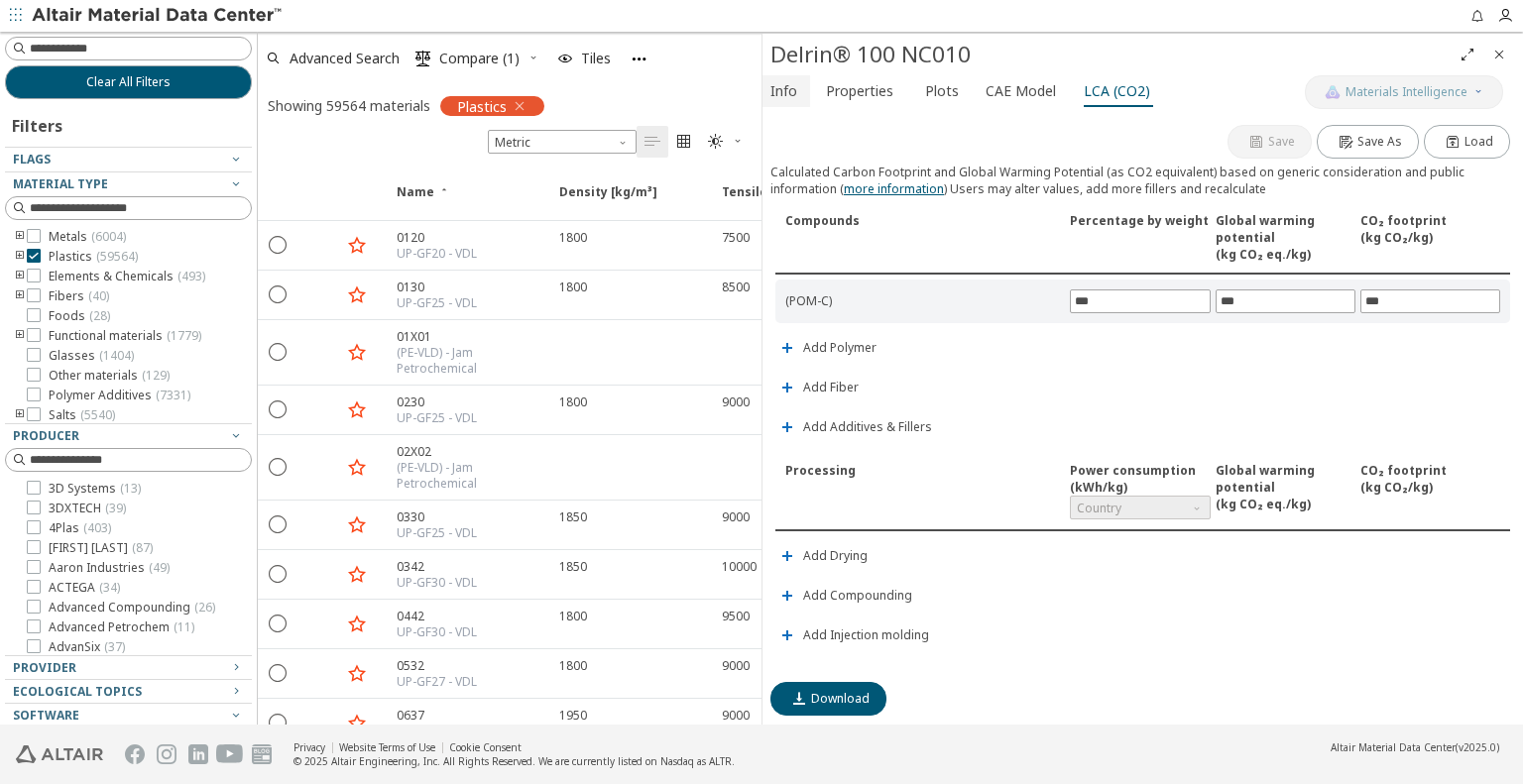 click on "Info" at bounding box center [783, 91] 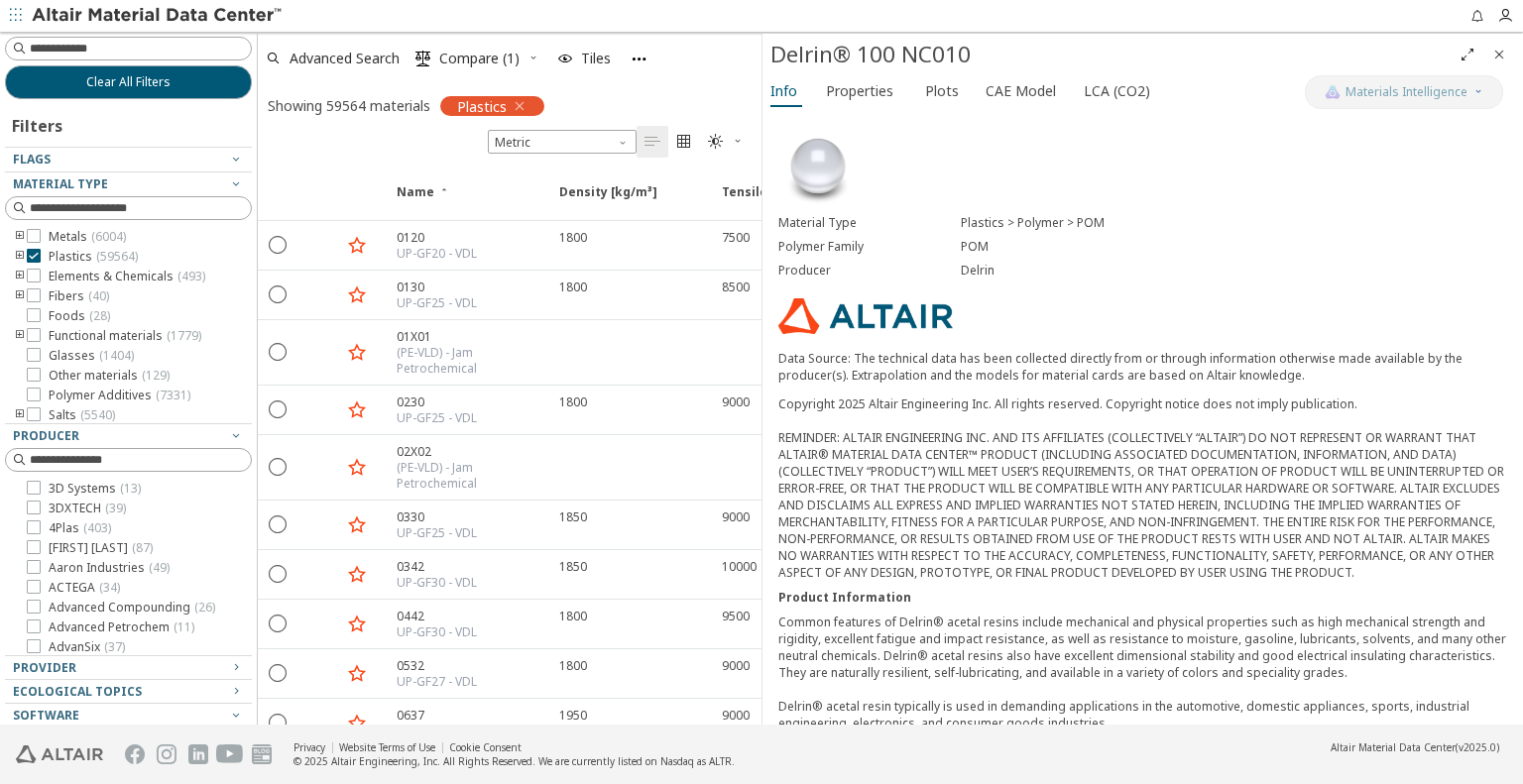 click at bounding box center (1499, 55) 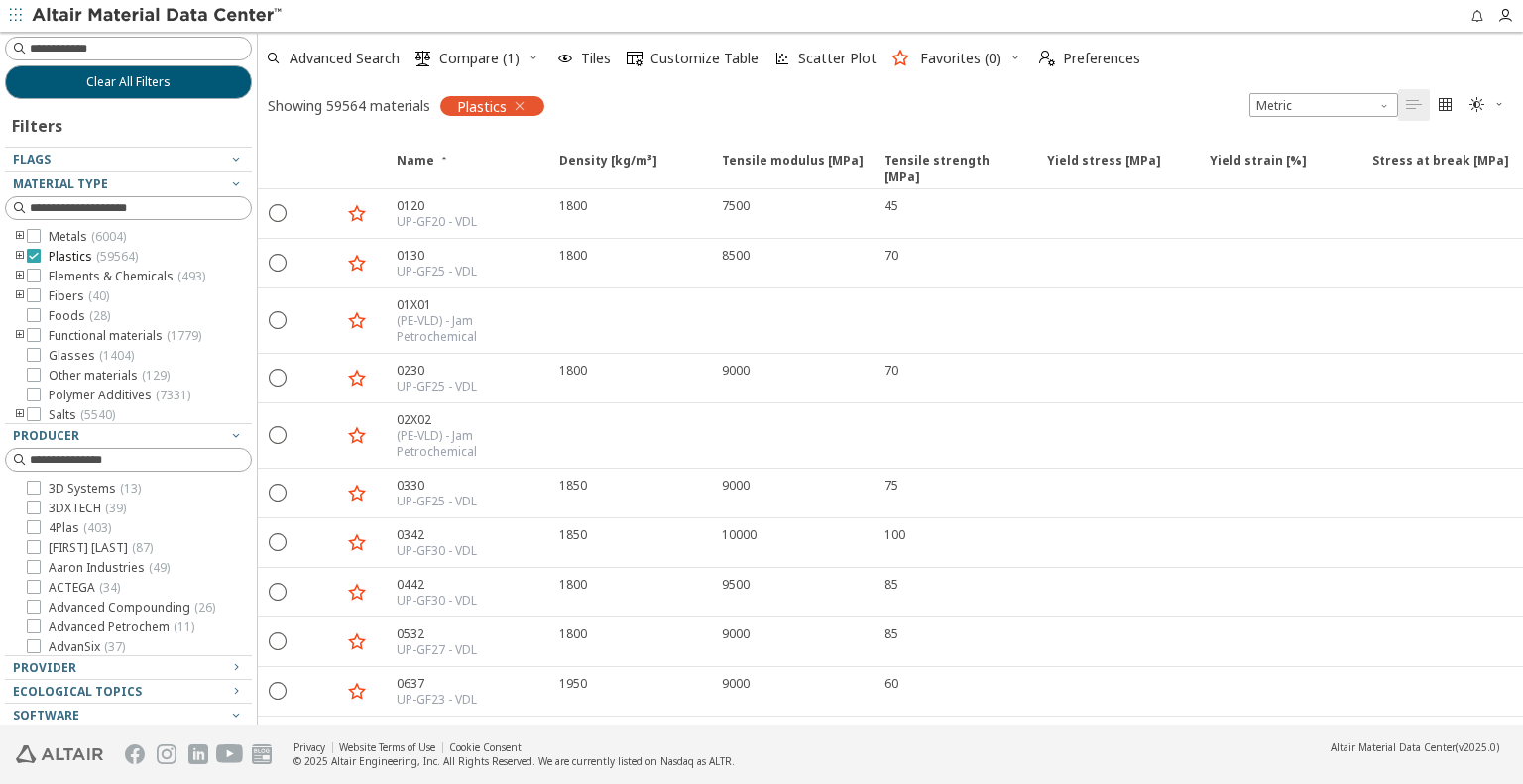 click at bounding box center (34, 256) 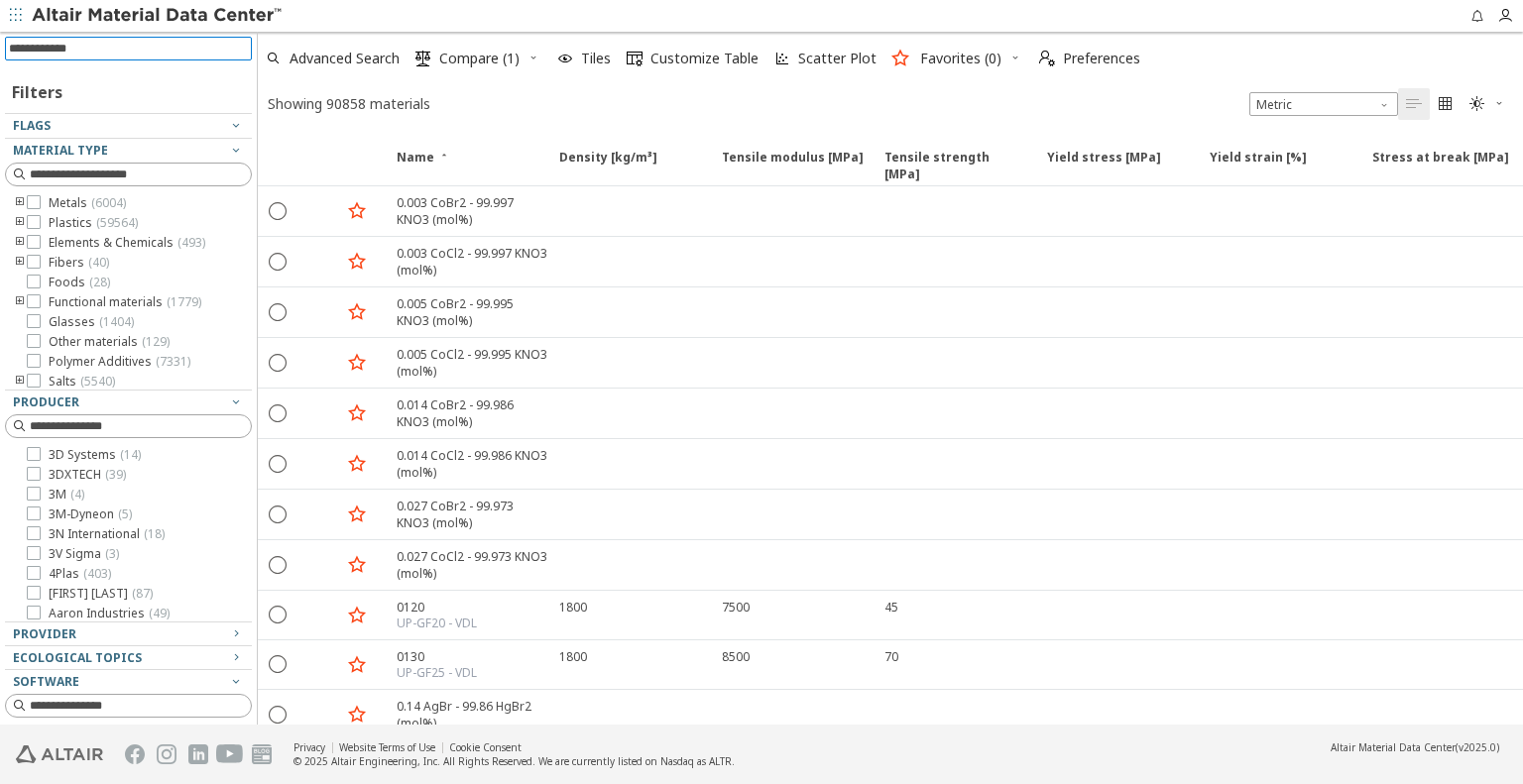 click at bounding box center [130, 49] 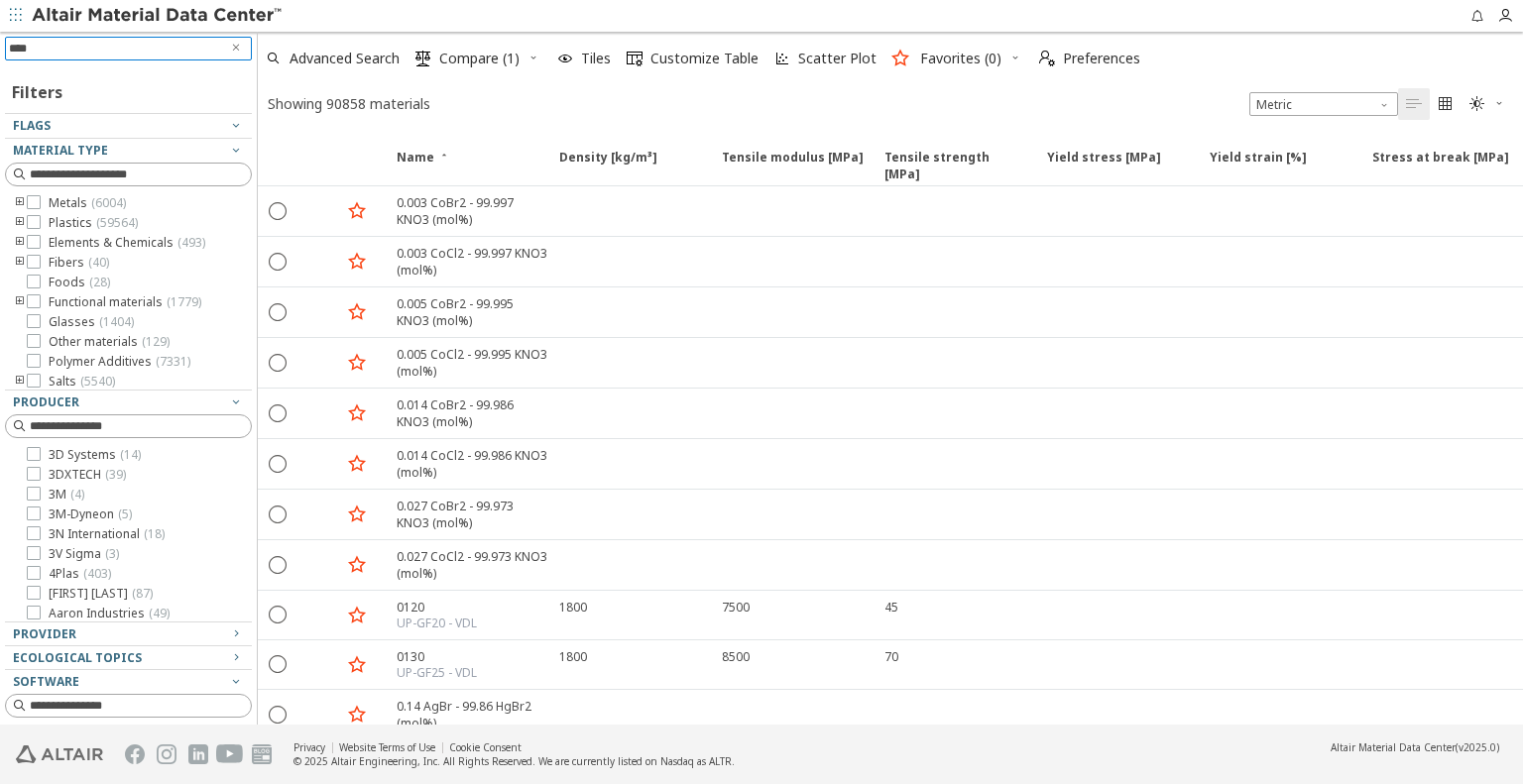 type on "*****" 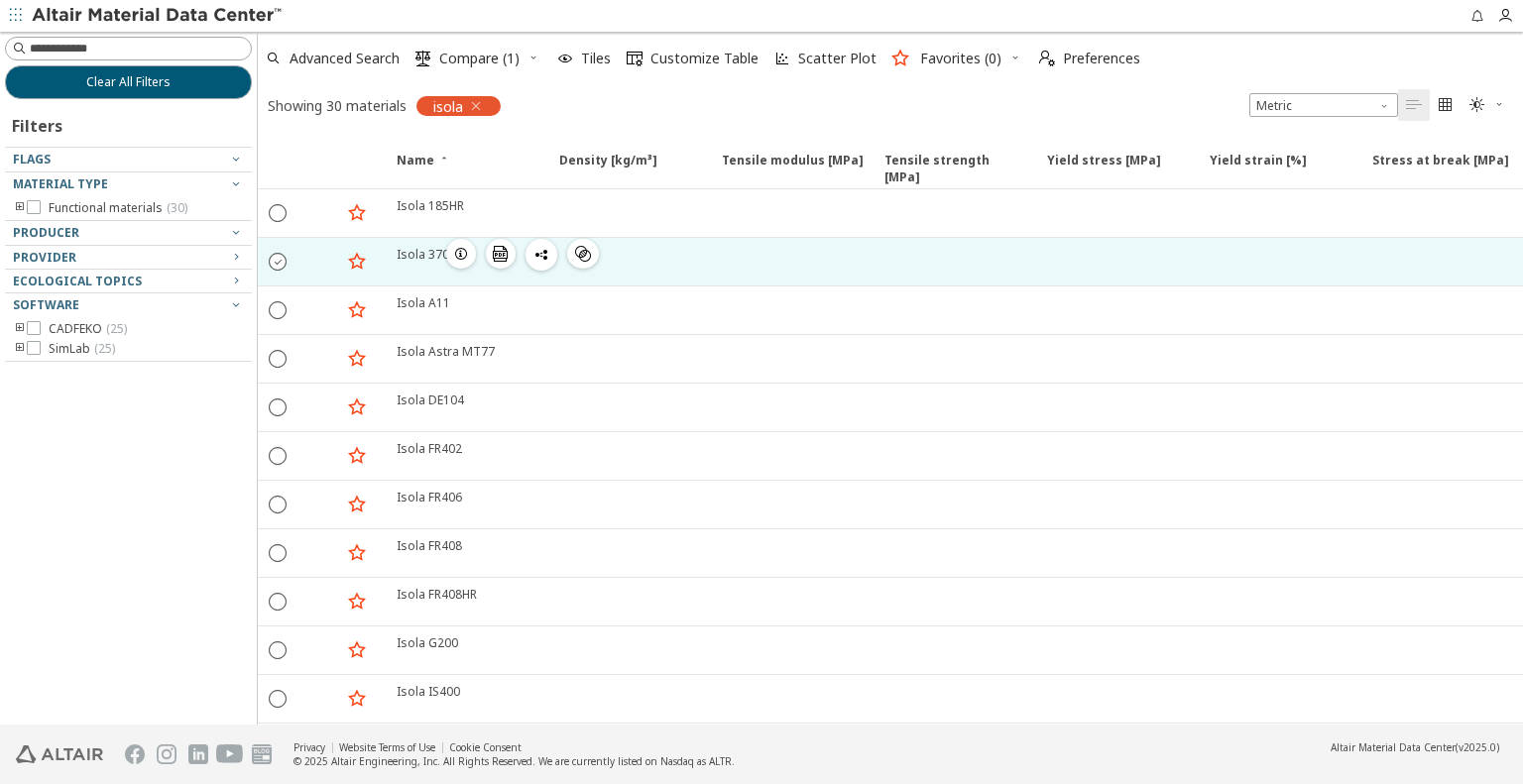 click on "" at bounding box center [279, 261] 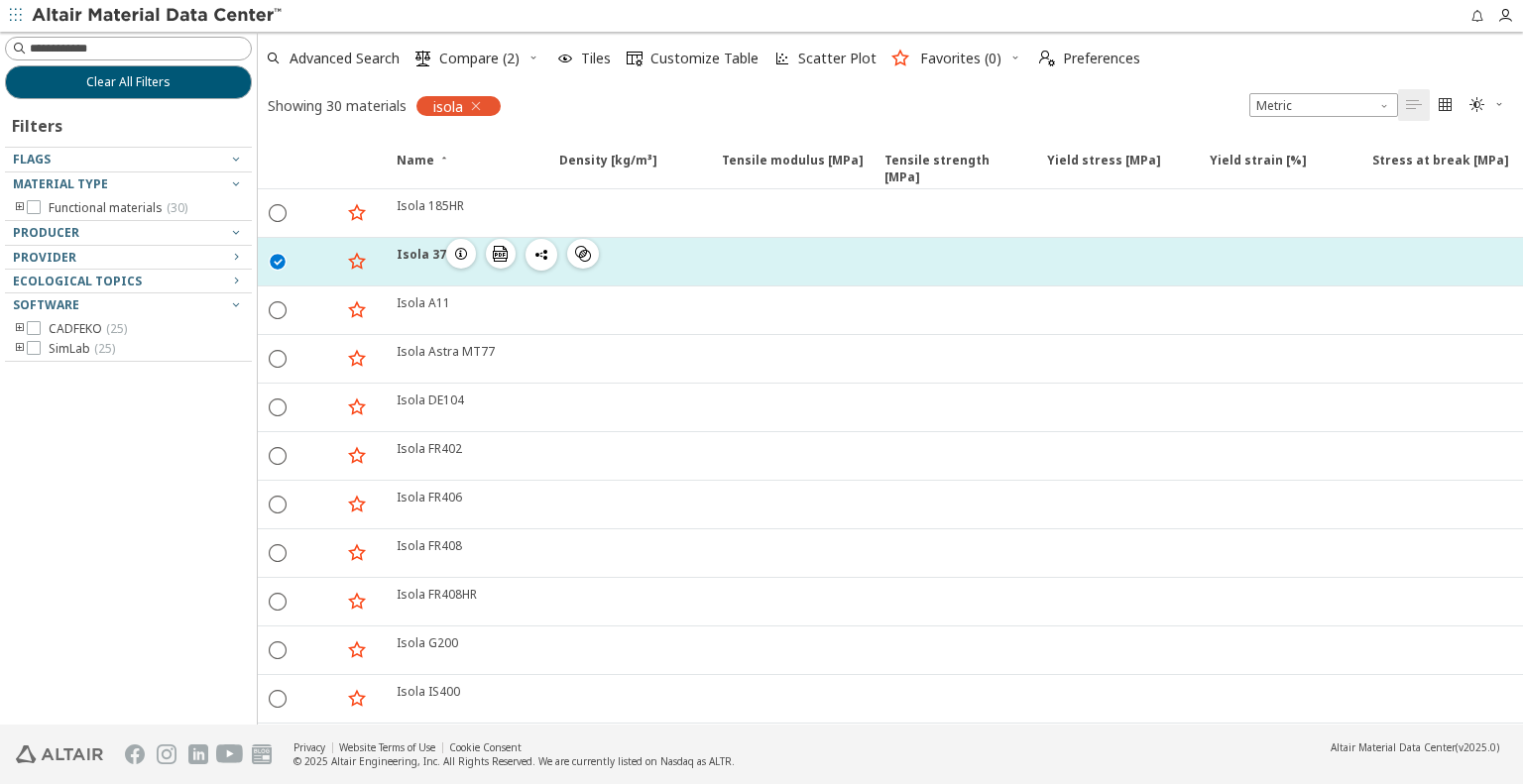 click on "Isola 370HR" at bounding box center [433, 254] 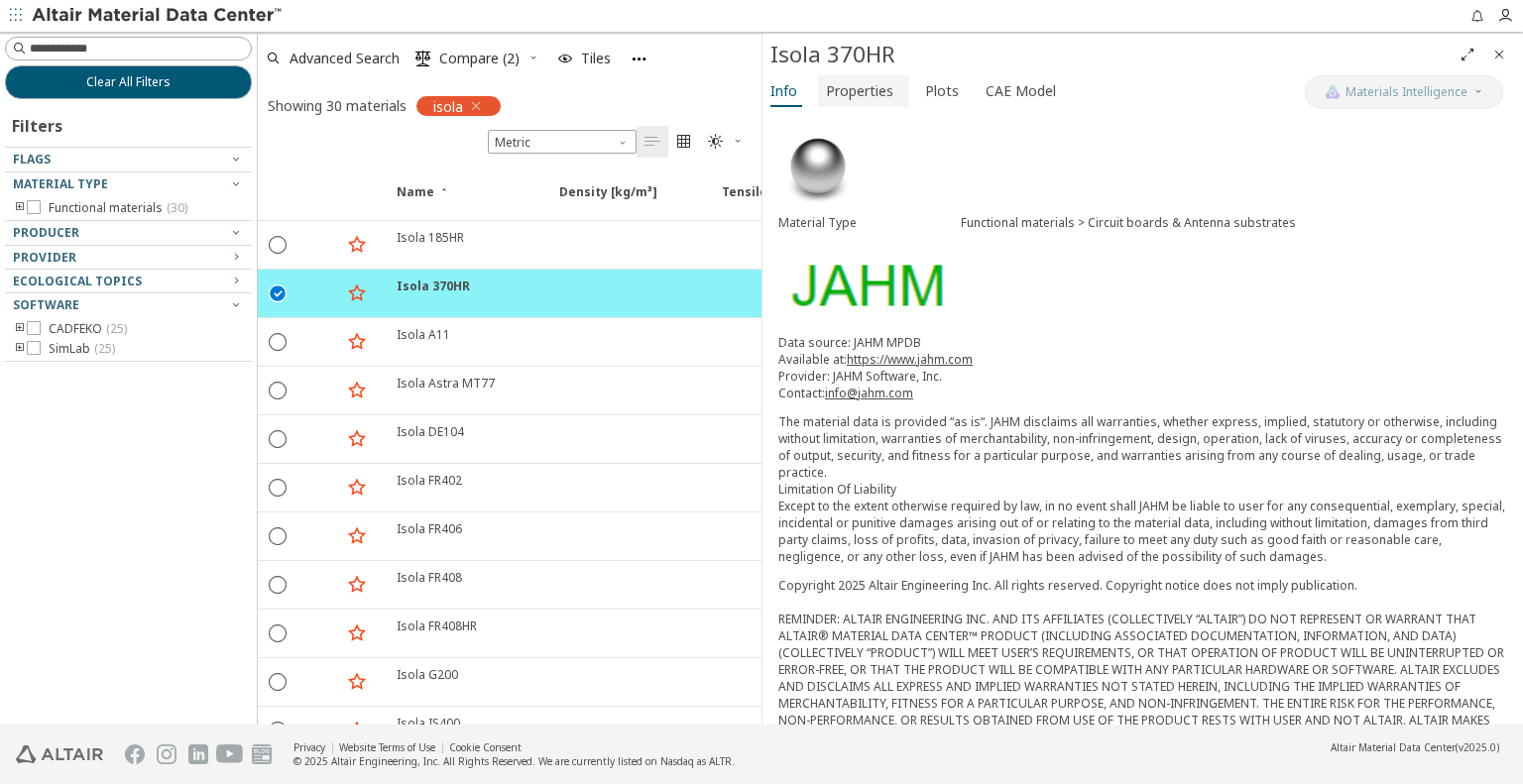 click on "Properties" at bounding box center [860, 91] 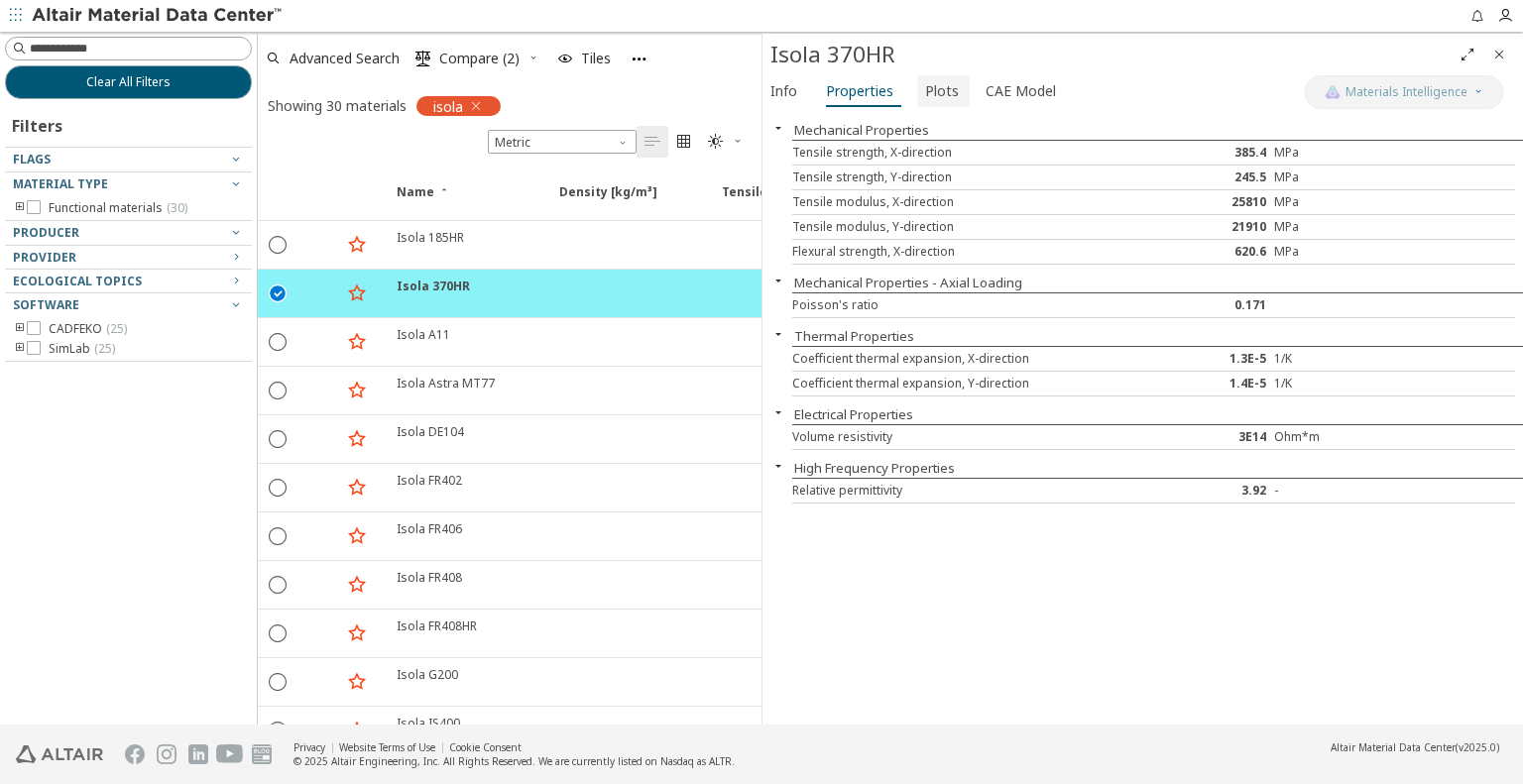 click on "Plots" at bounding box center (942, 91) 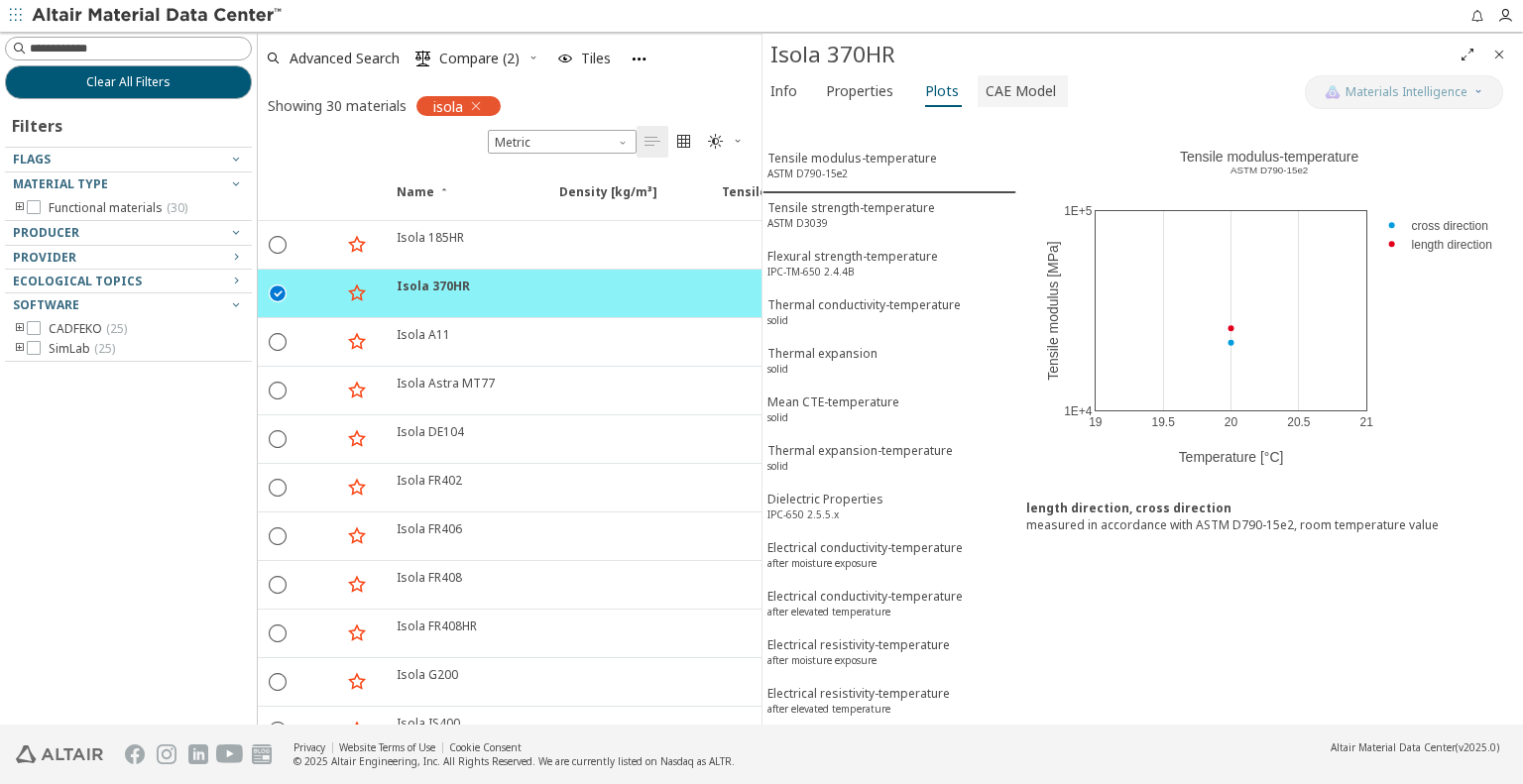 click on "CAE Model" at bounding box center (1020, 91) 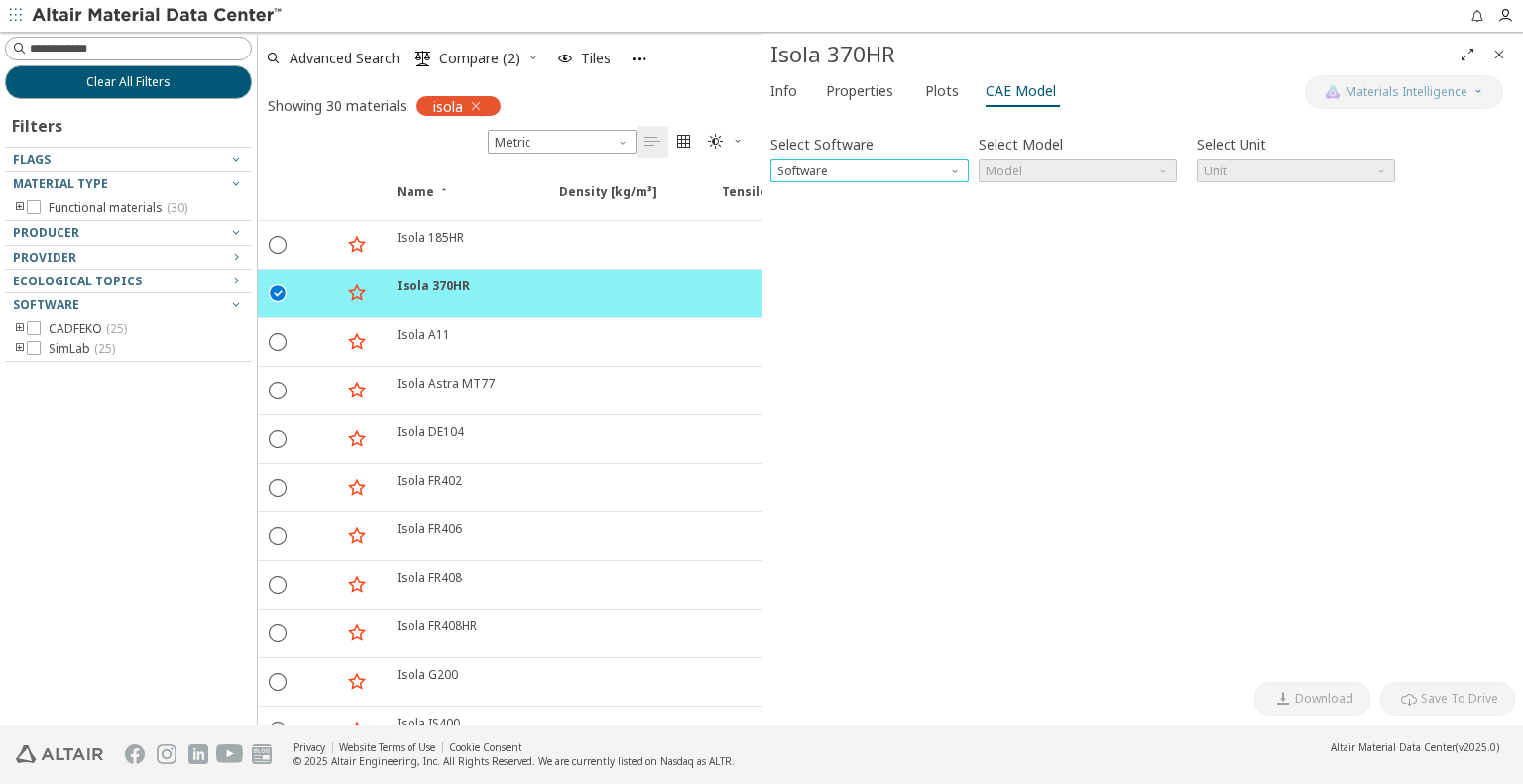 click at bounding box center [957, 167] 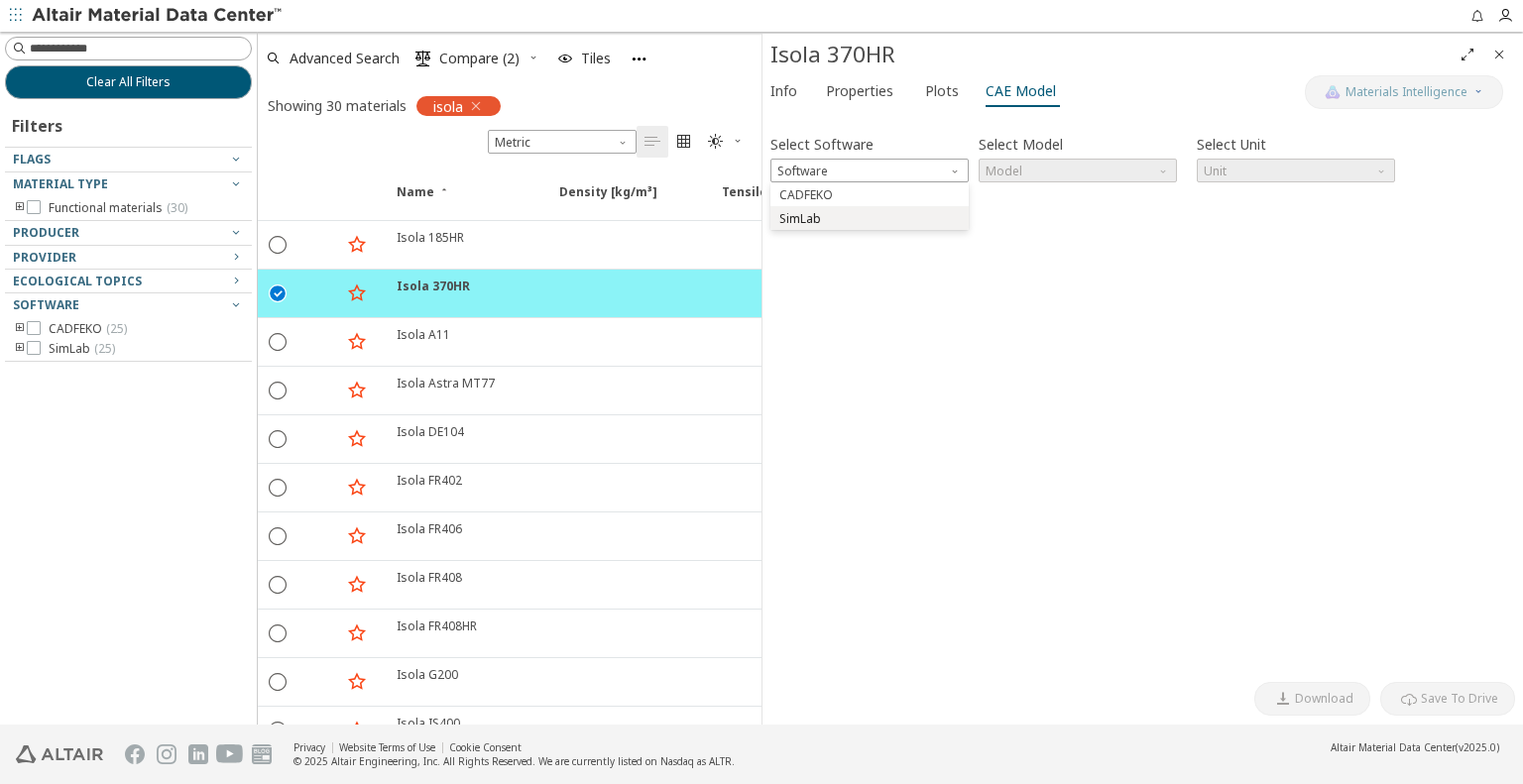 click on "SimLab" at bounding box center [870, 219] 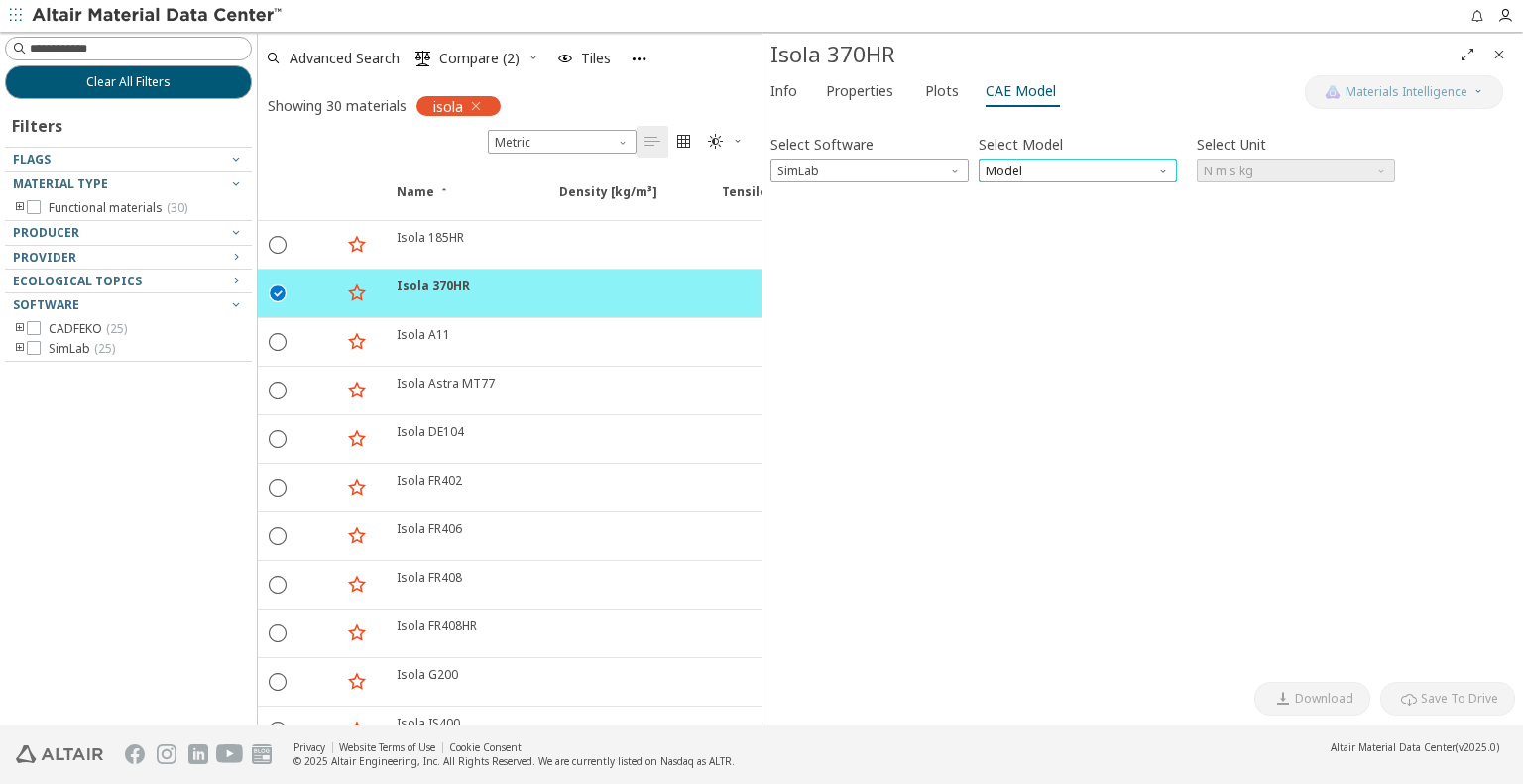click on "Model" at bounding box center [1078, 170] 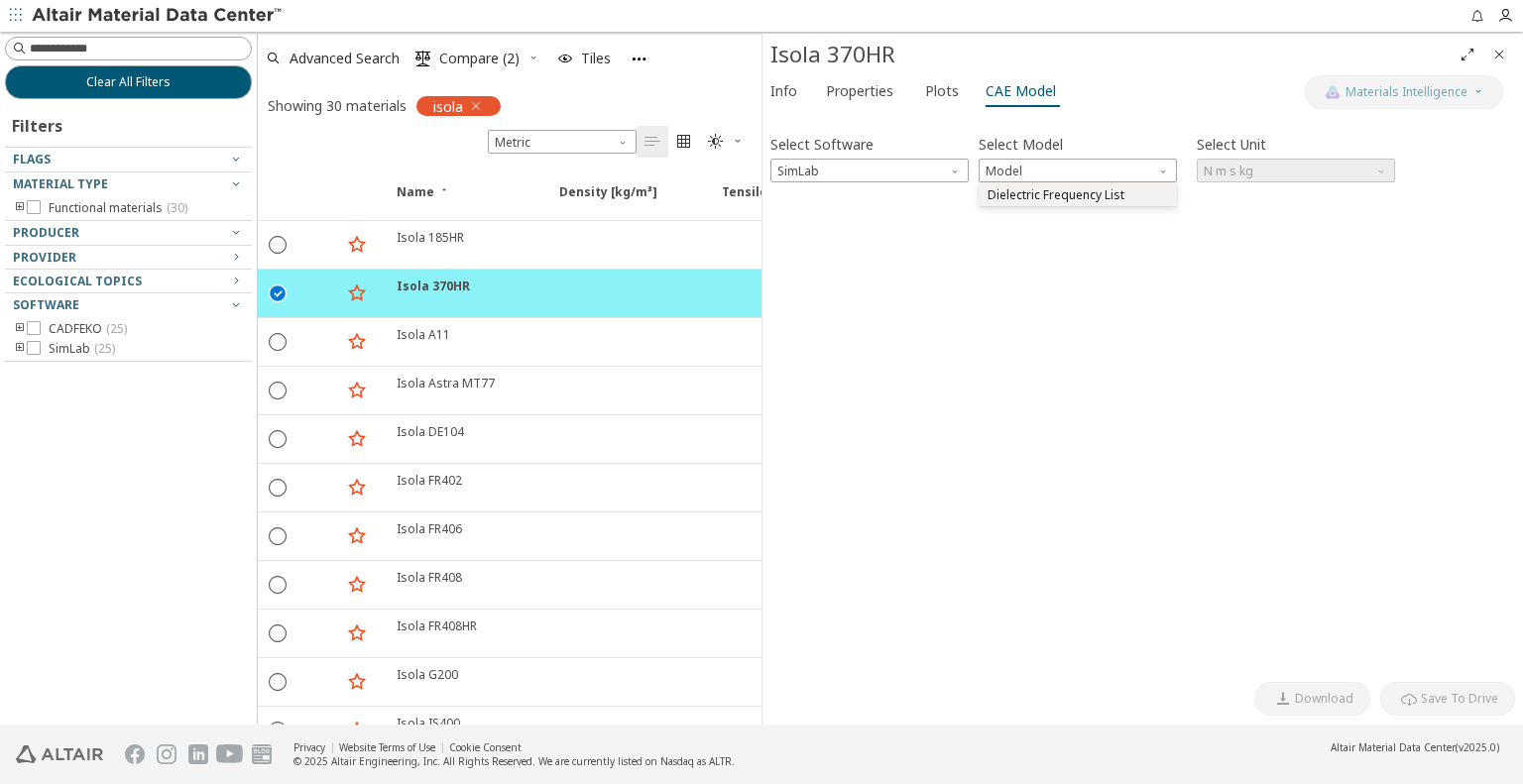 click on "Dielectric Frequency List" at bounding box center [1056, 195] 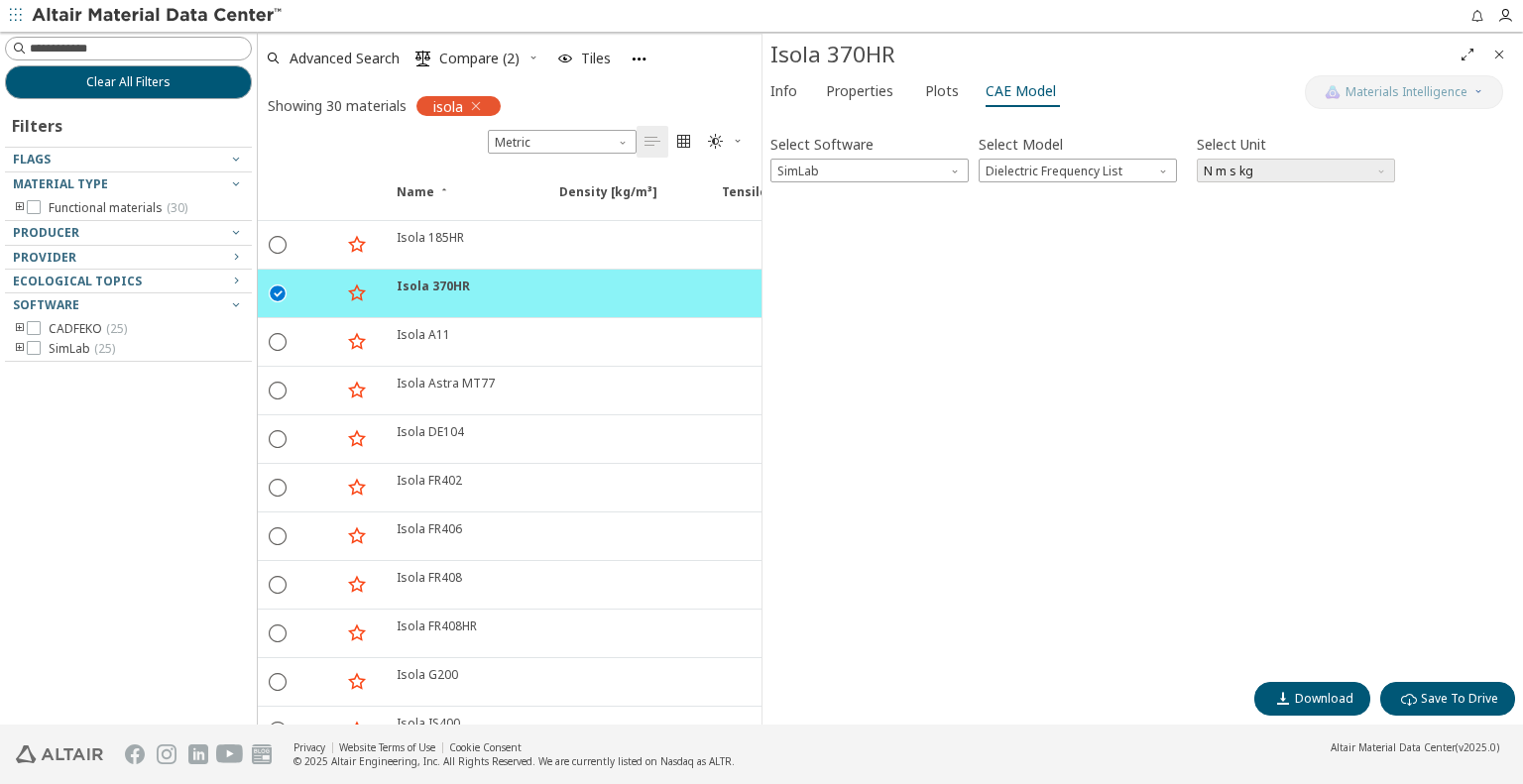 click on "N m s kg" at bounding box center (1296, 170) 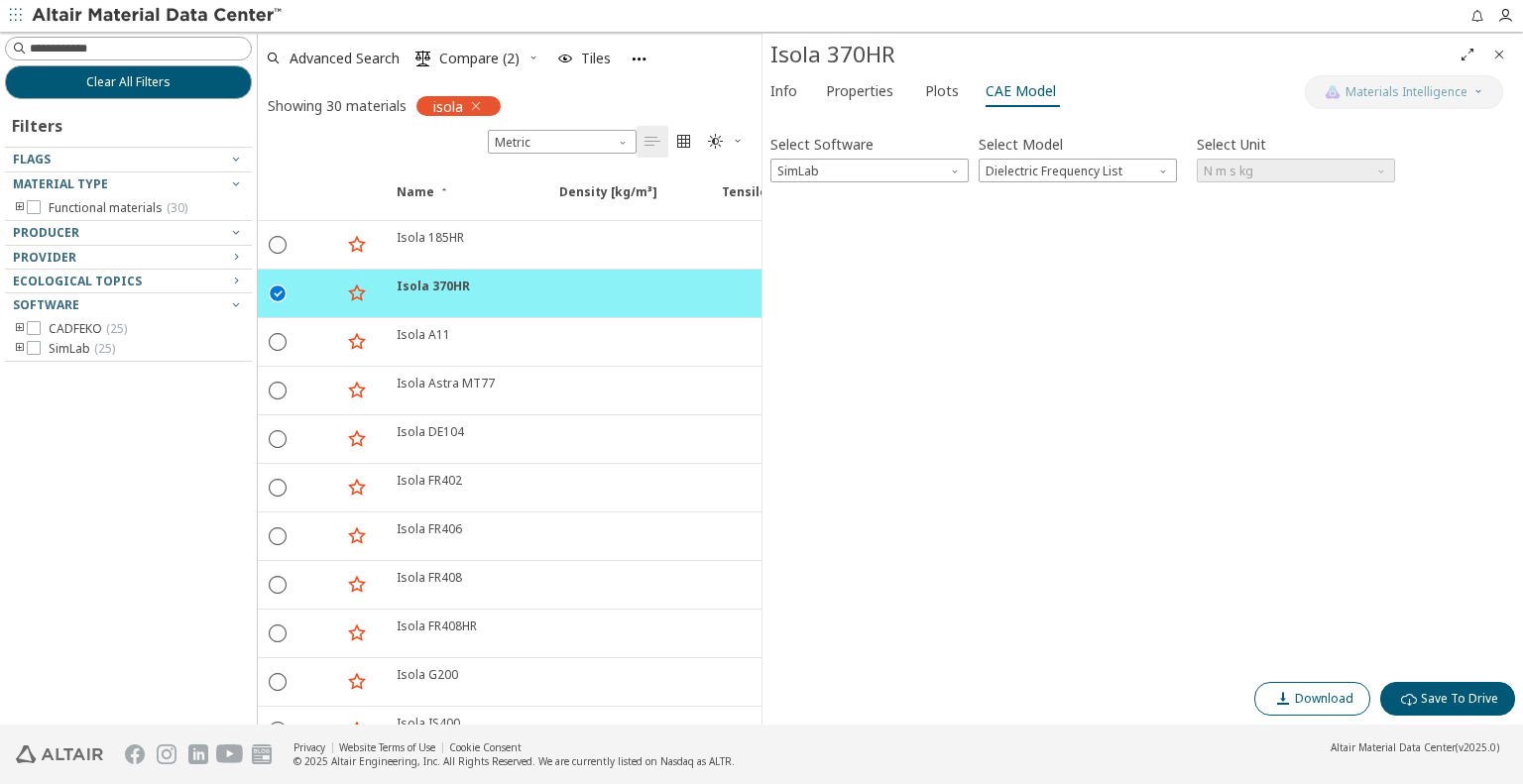 click on "Download" at bounding box center (1312, 699) 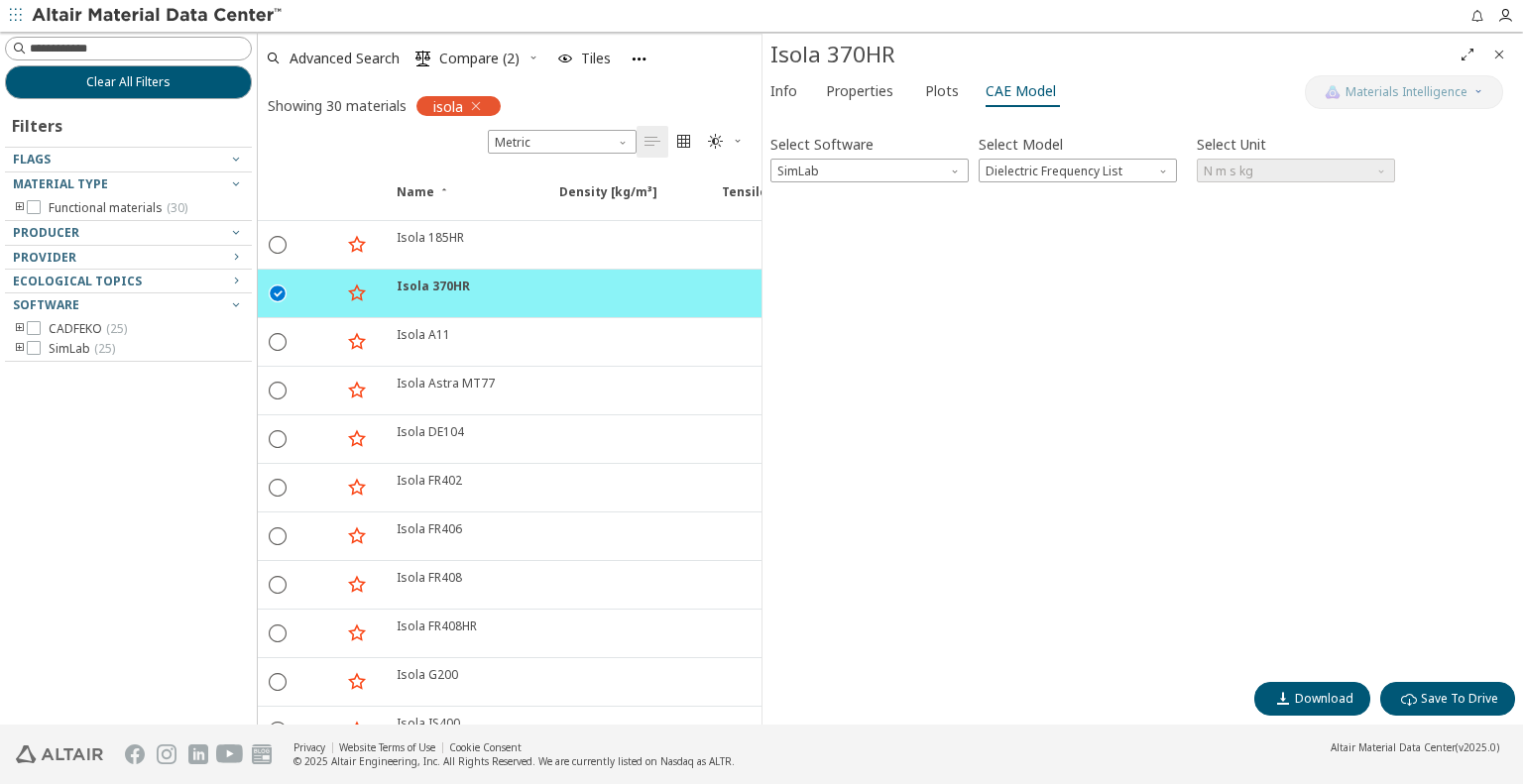 click at bounding box center [1499, 55] 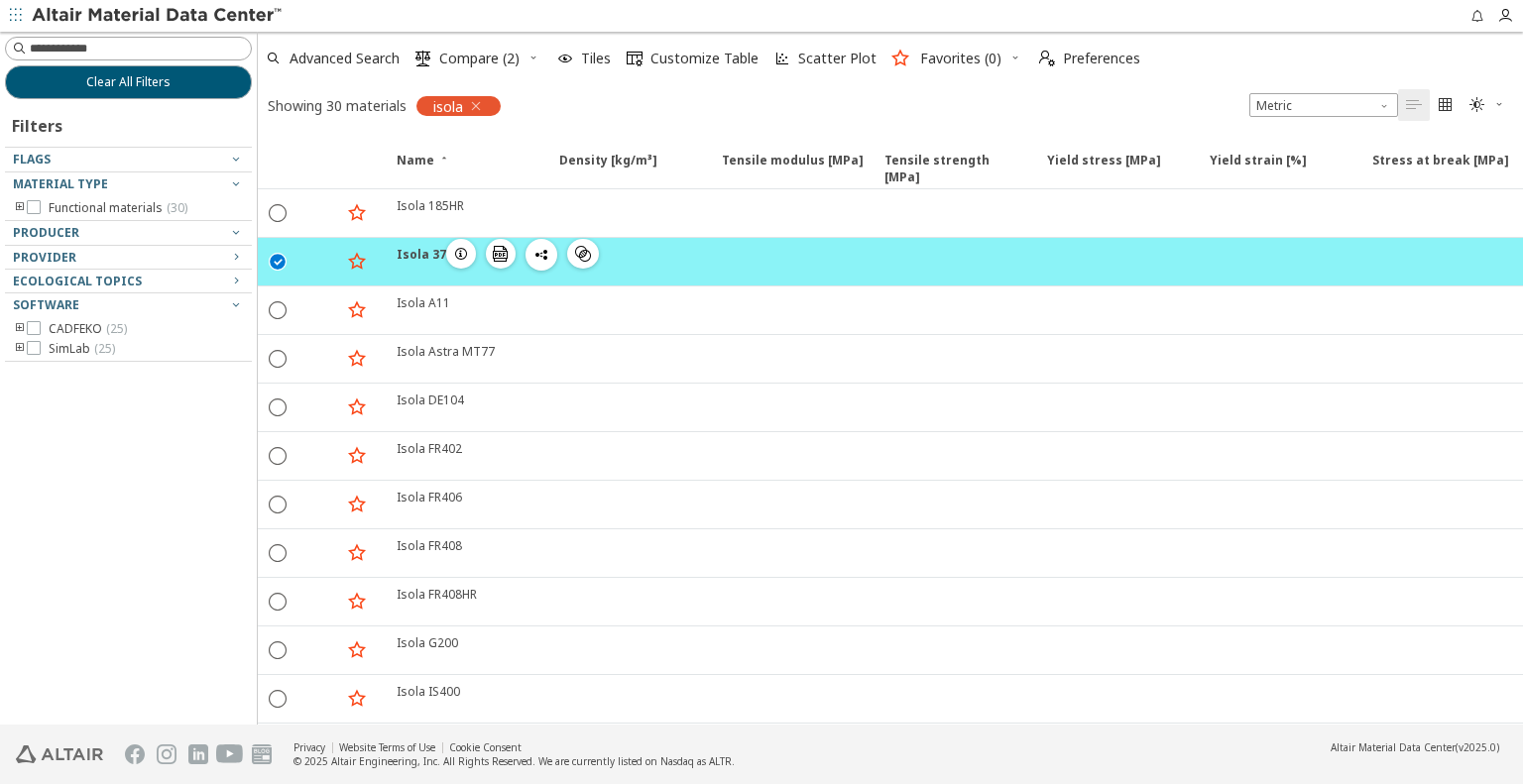 click on "" at bounding box center (278, 262) 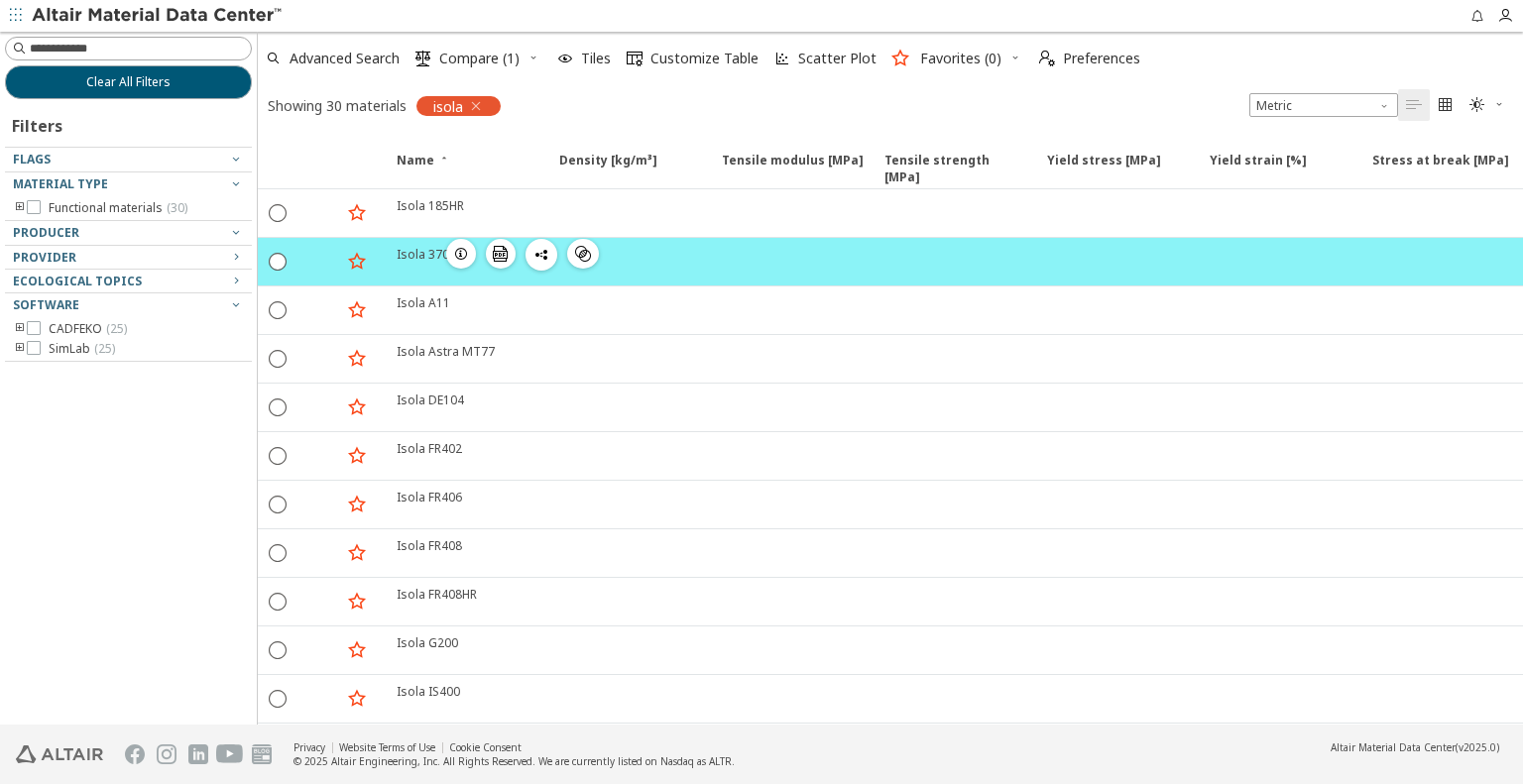 click on " " at bounding box center (278, 262) 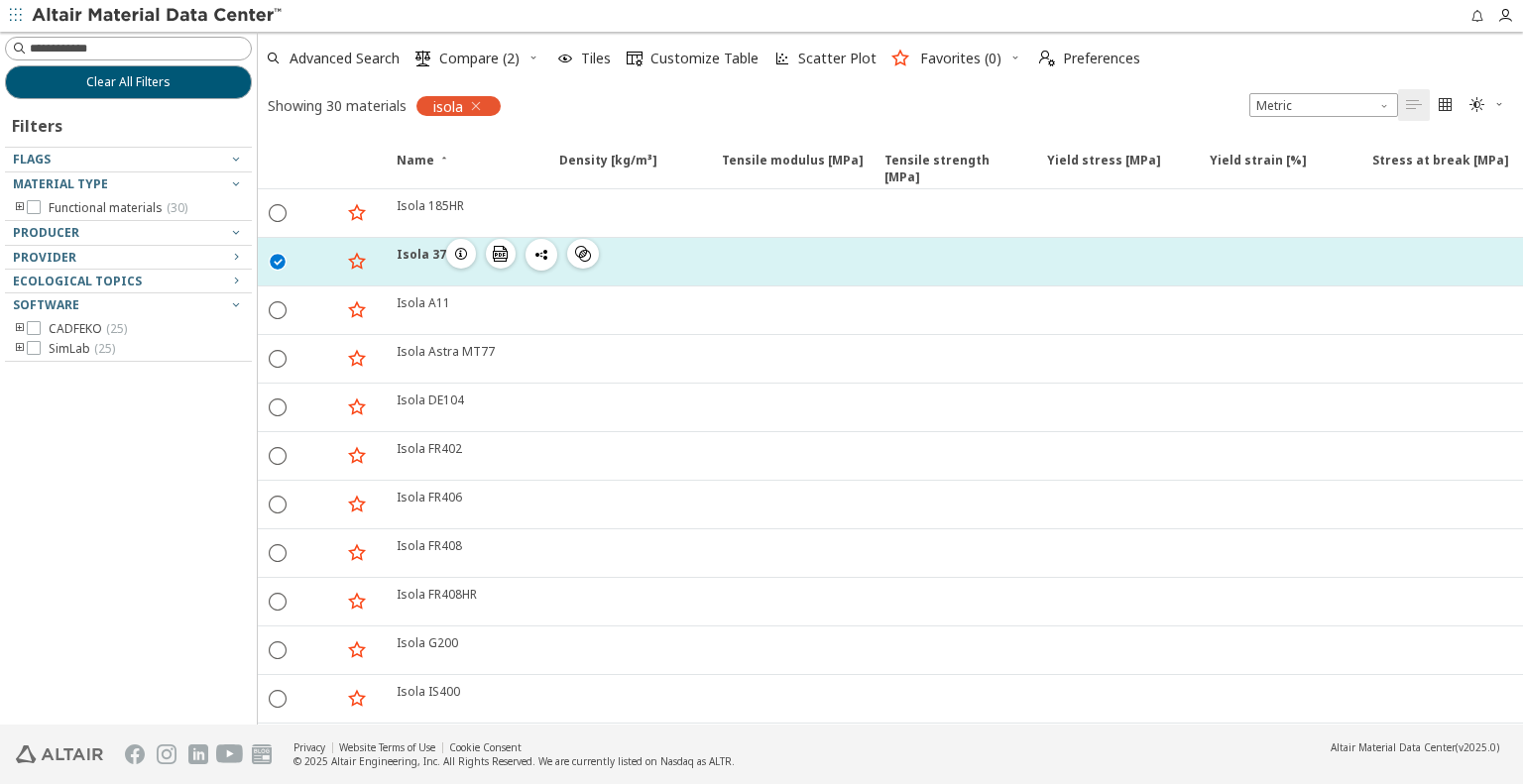 click on "Isola 370HR" at bounding box center [433, 254] 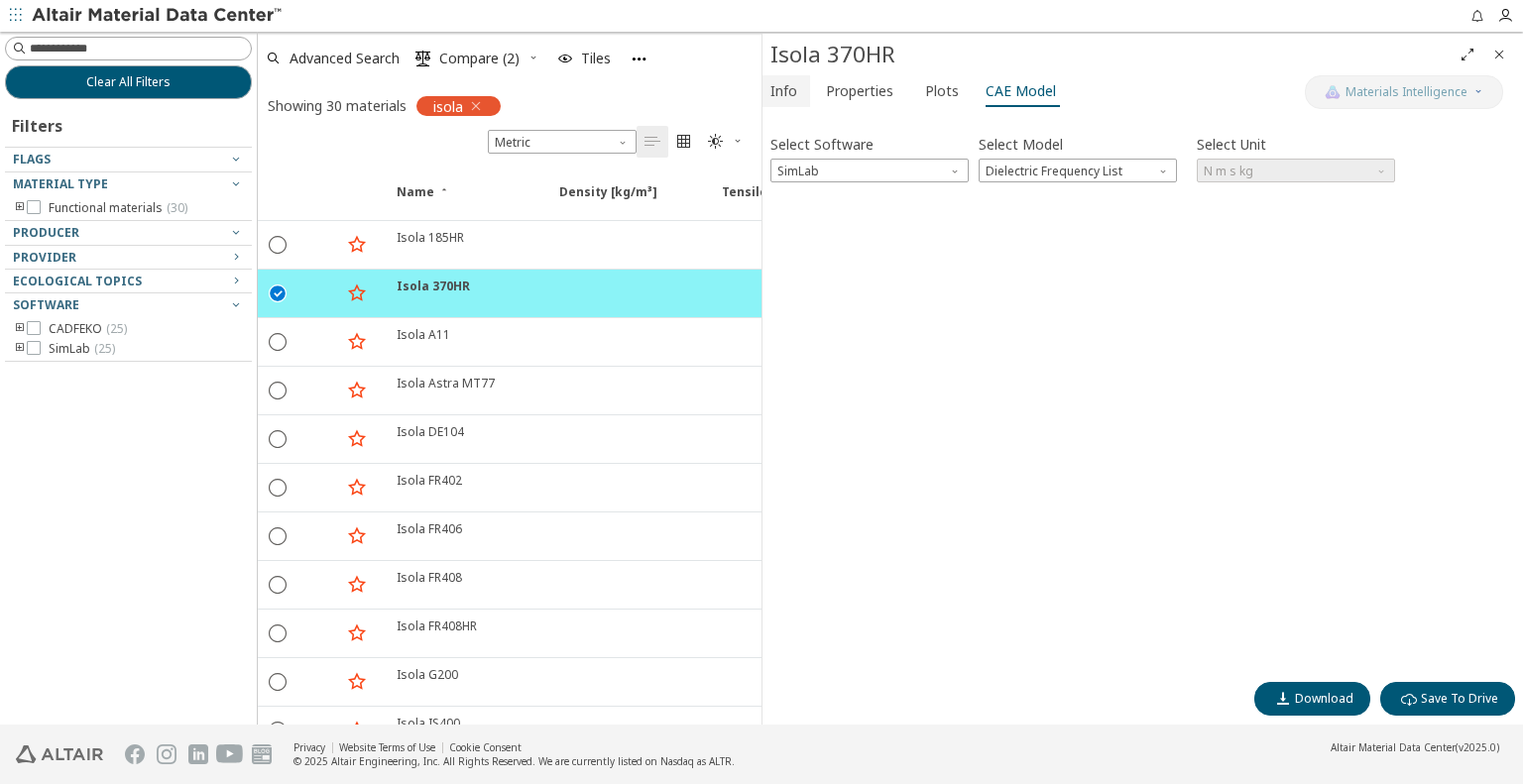 click on "Info" at bounding box center [783, 91] 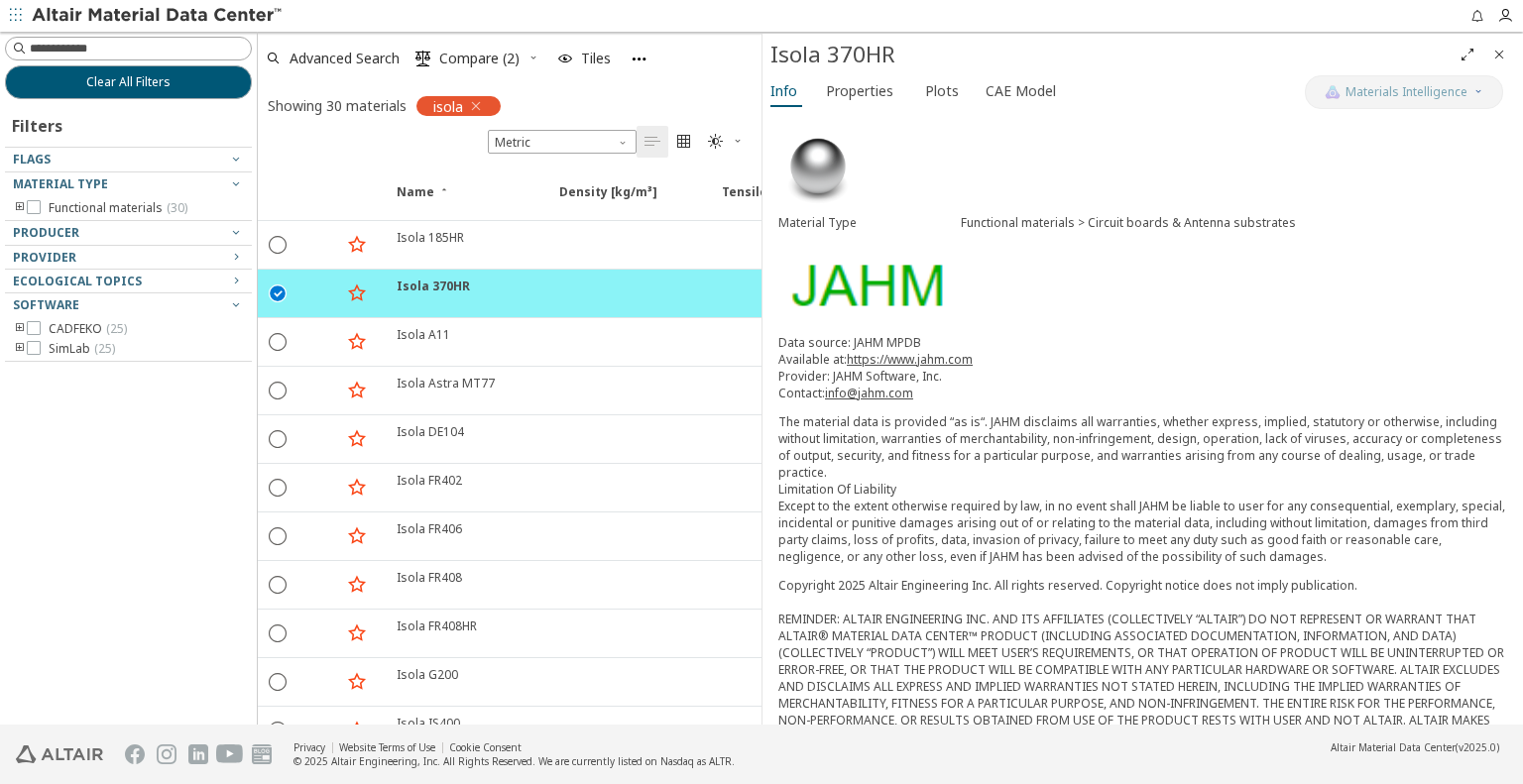 scroll, scrollTop: 96, scrollLeft: 0, axis: vertical 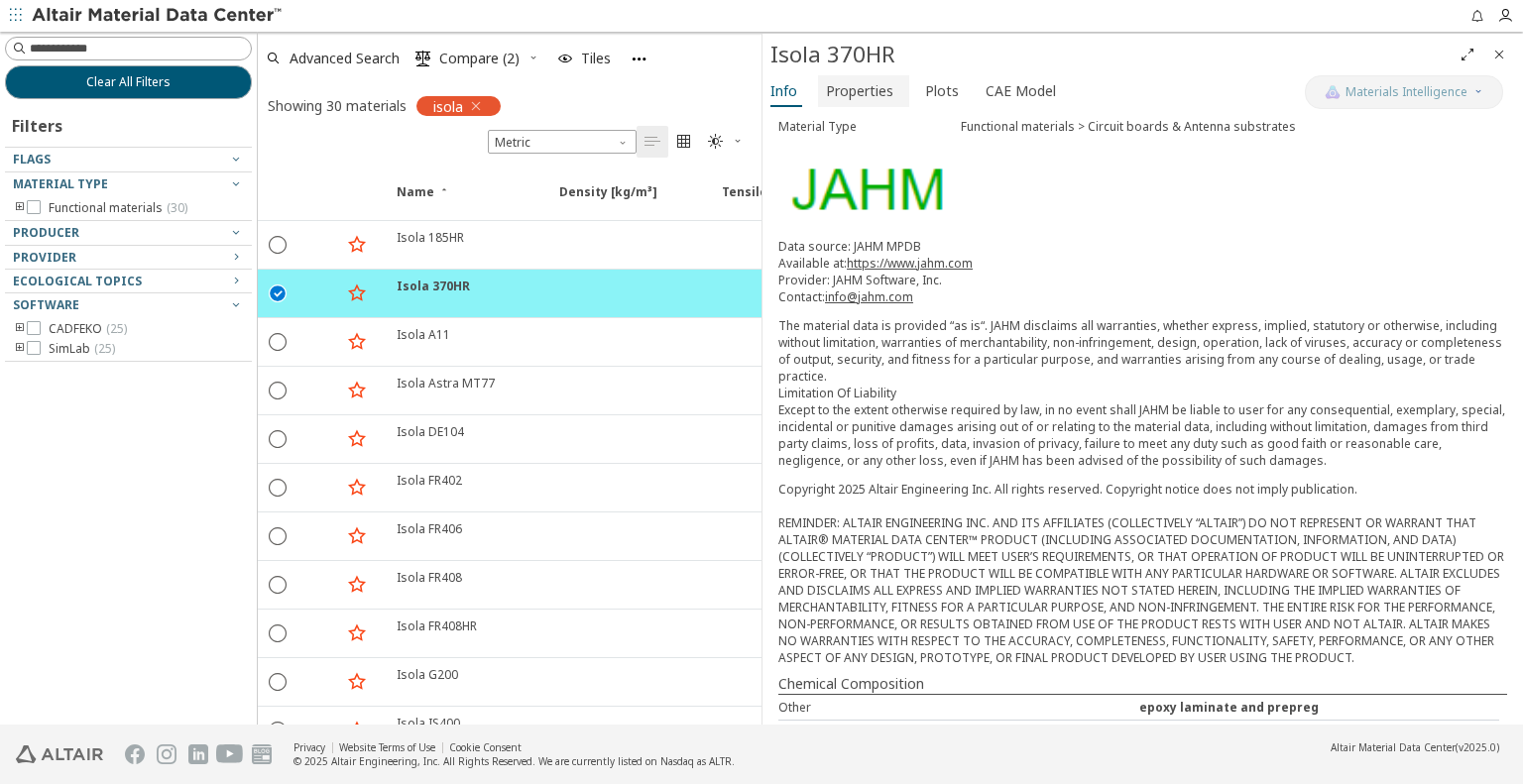 click on "Properties" at bounding box center [864, 91] 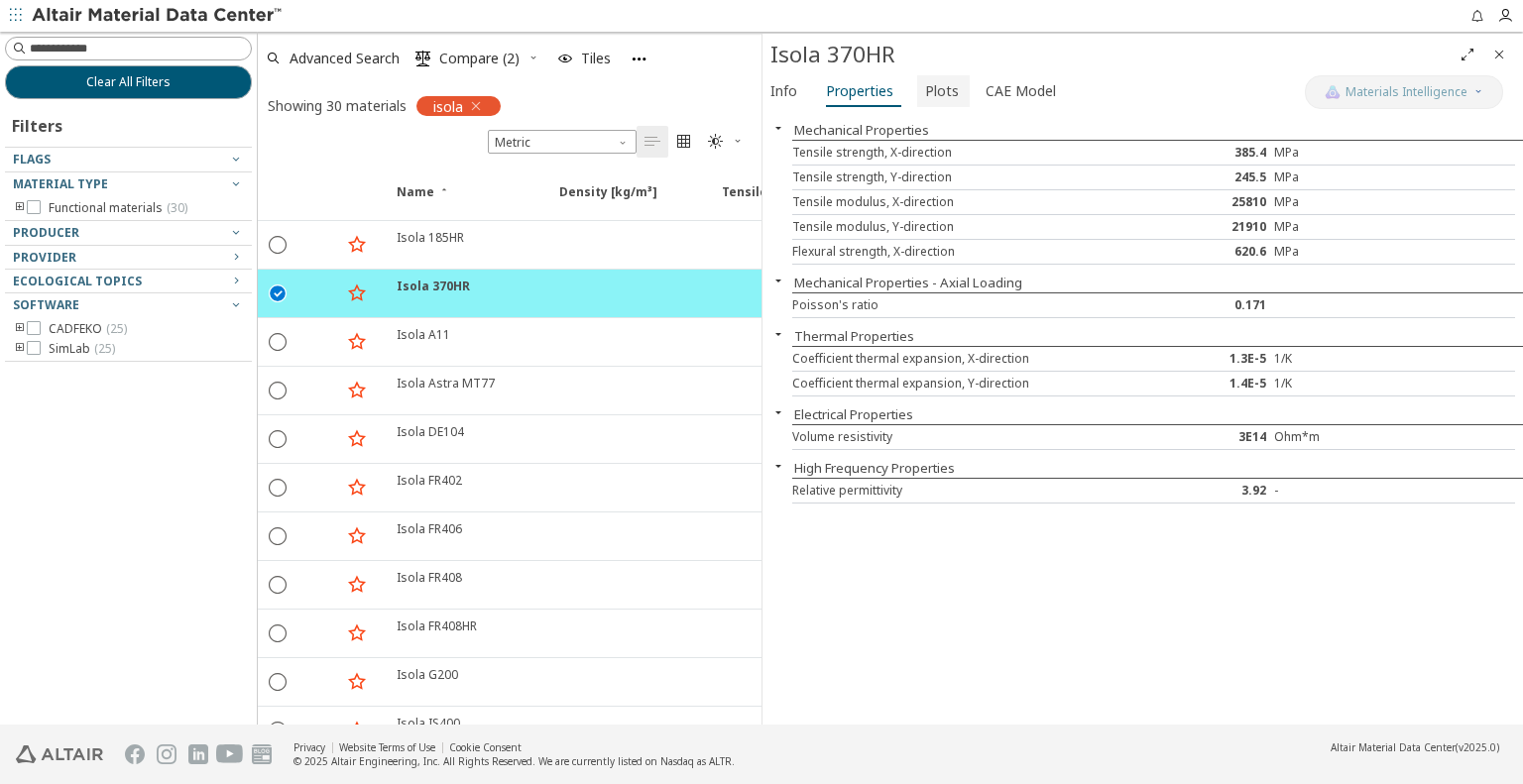 click on "Plots" at bounding box center [942, 91] 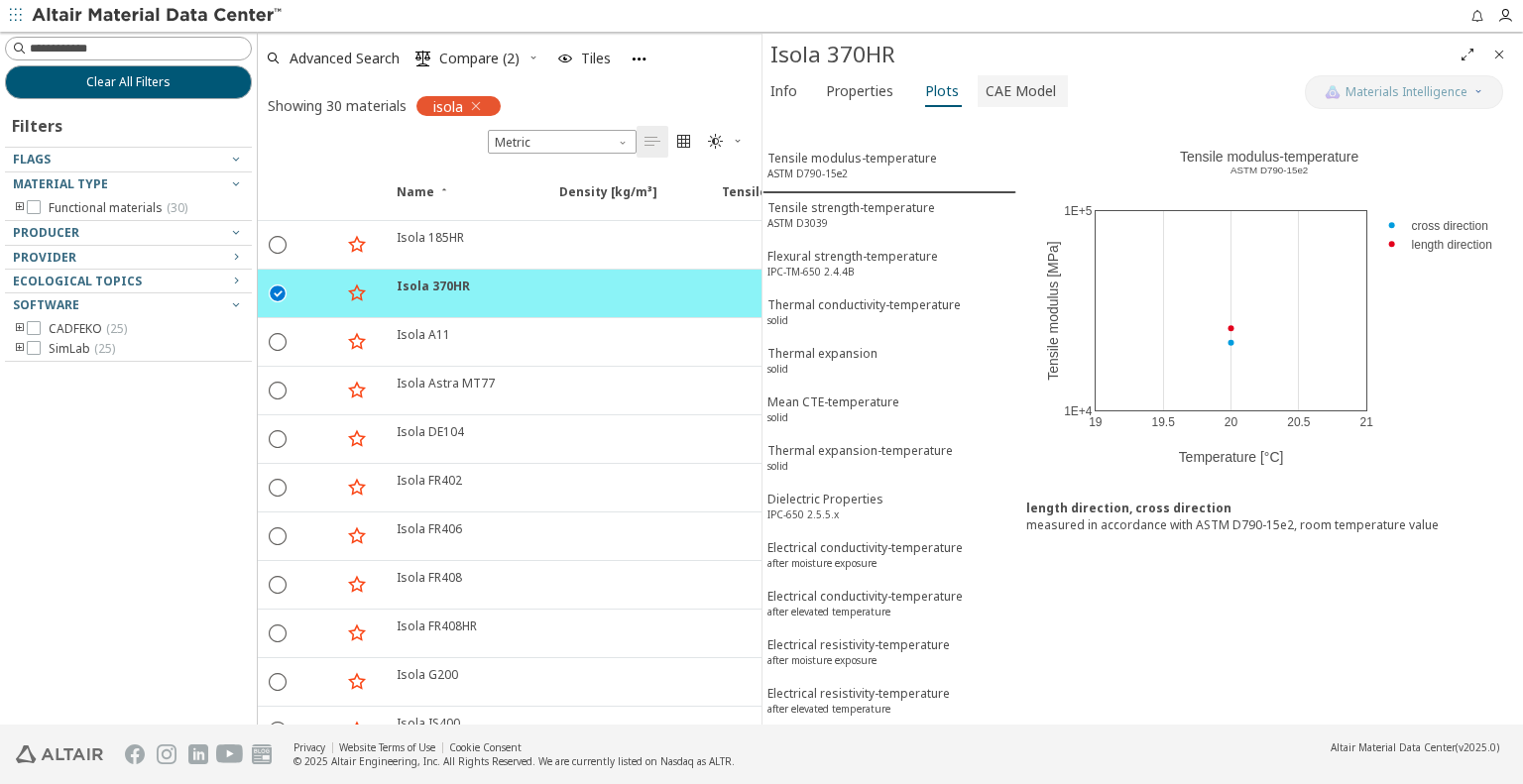 click on "CAE Model" at bounding box center (1020, 91) 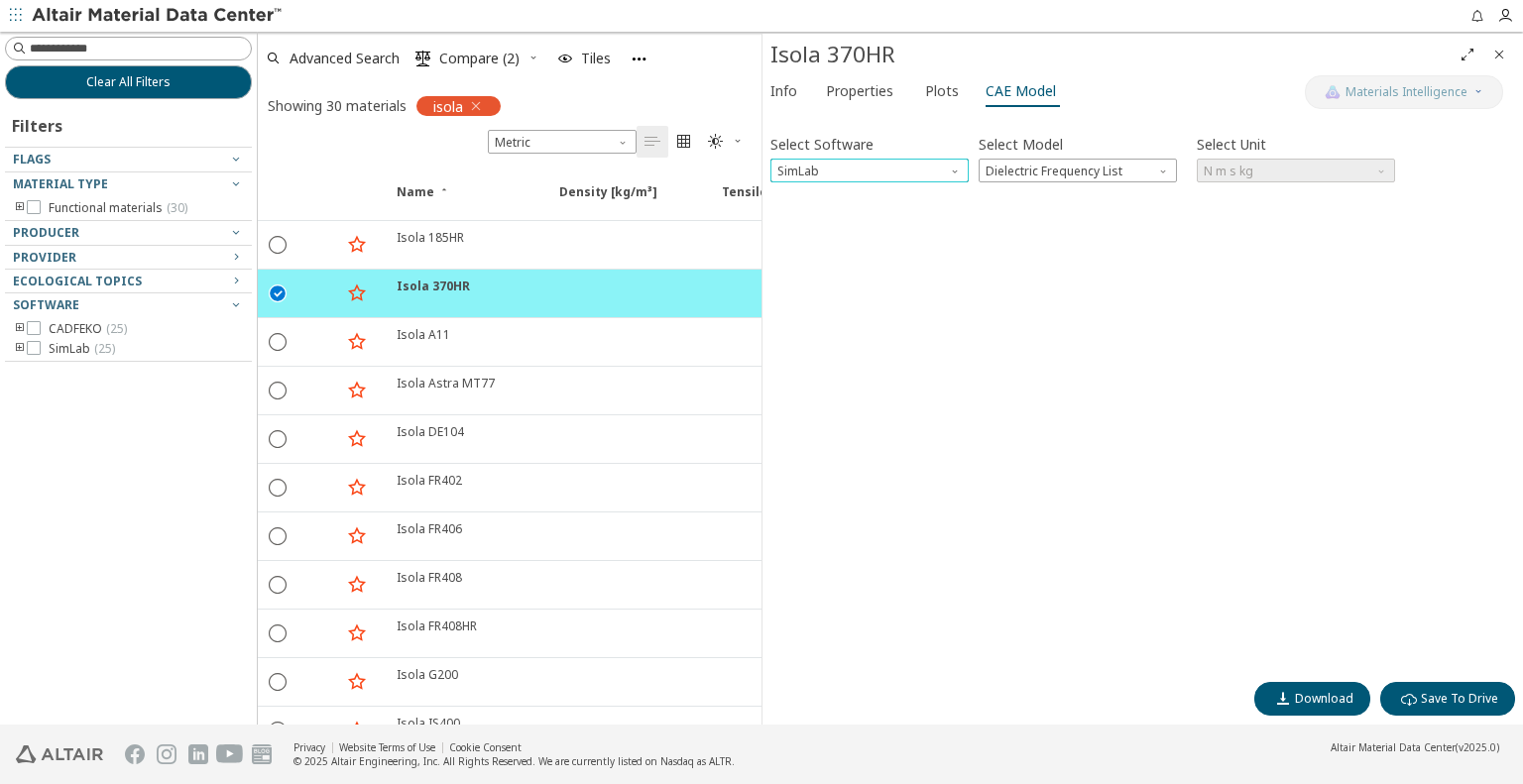 click at bounding box center [957, 167] 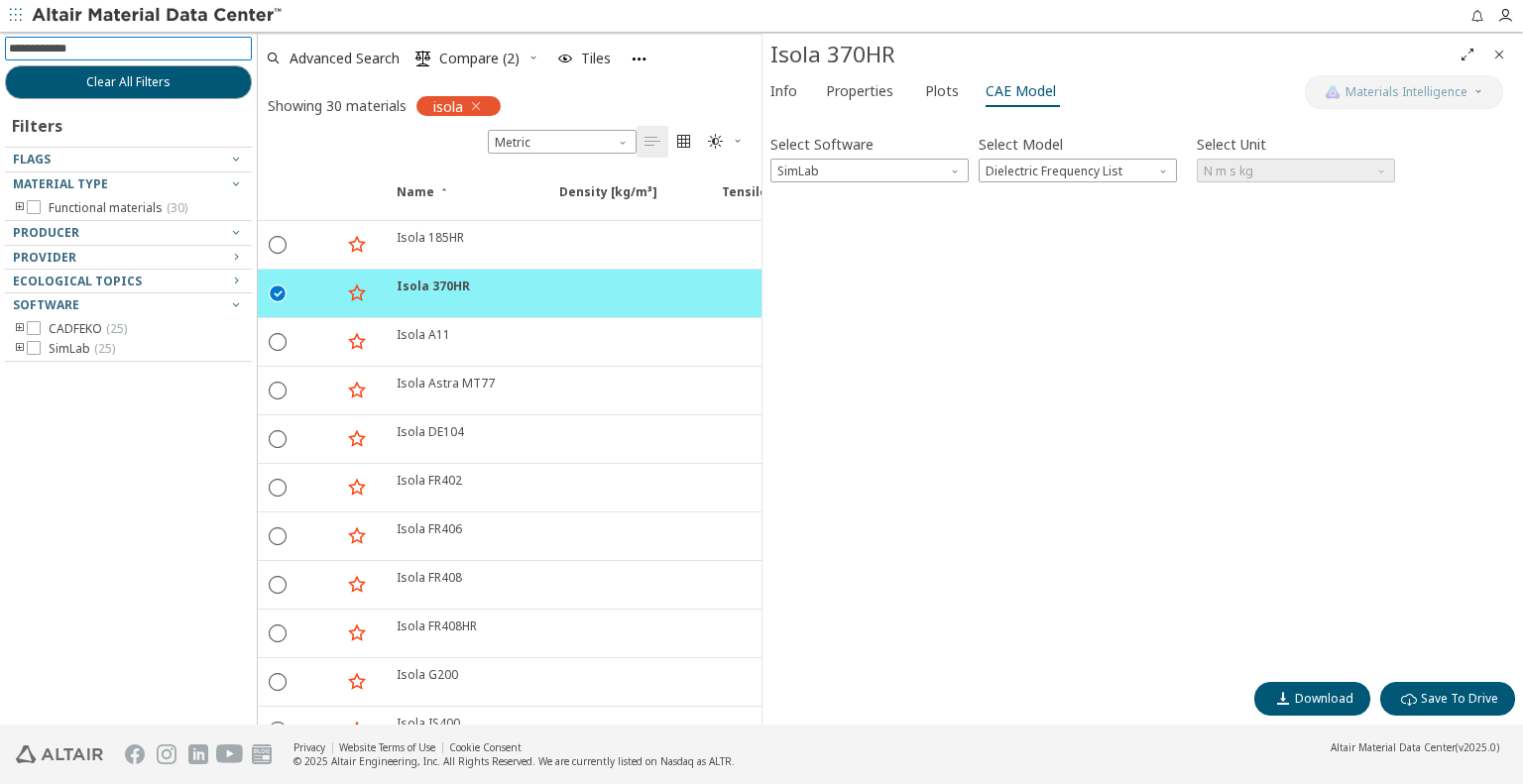 click at bounding box center (130, 49) 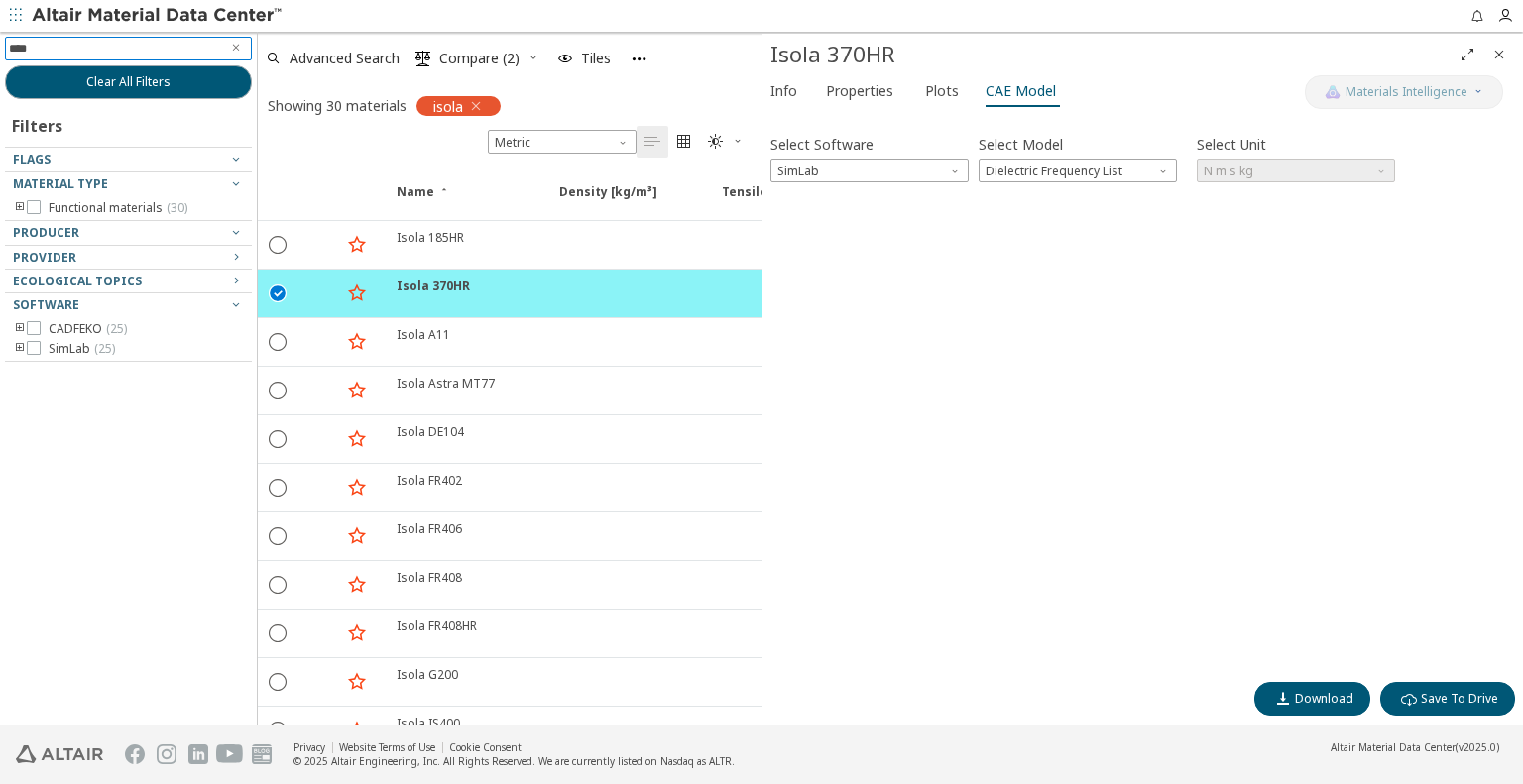 type on "*****" 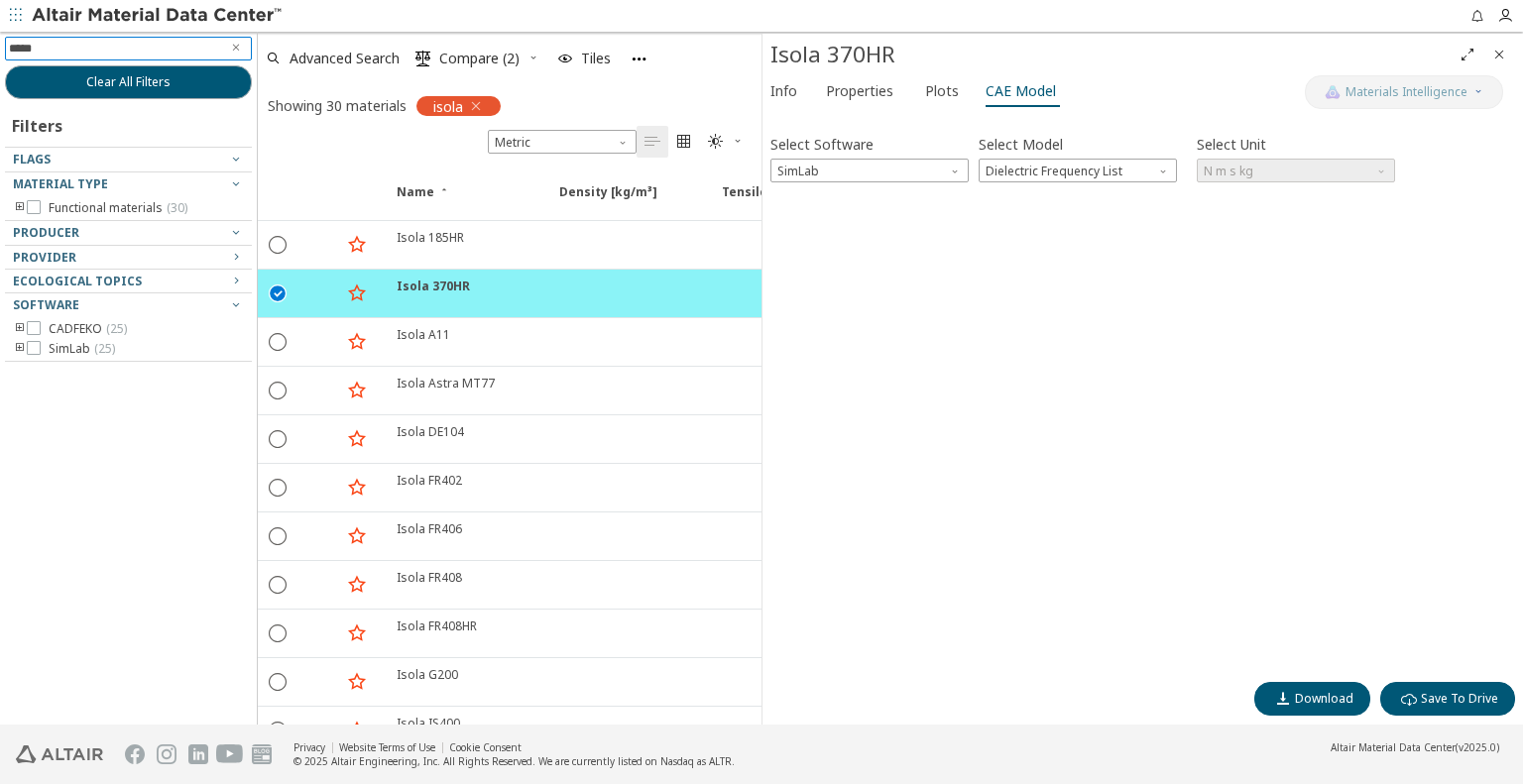 type 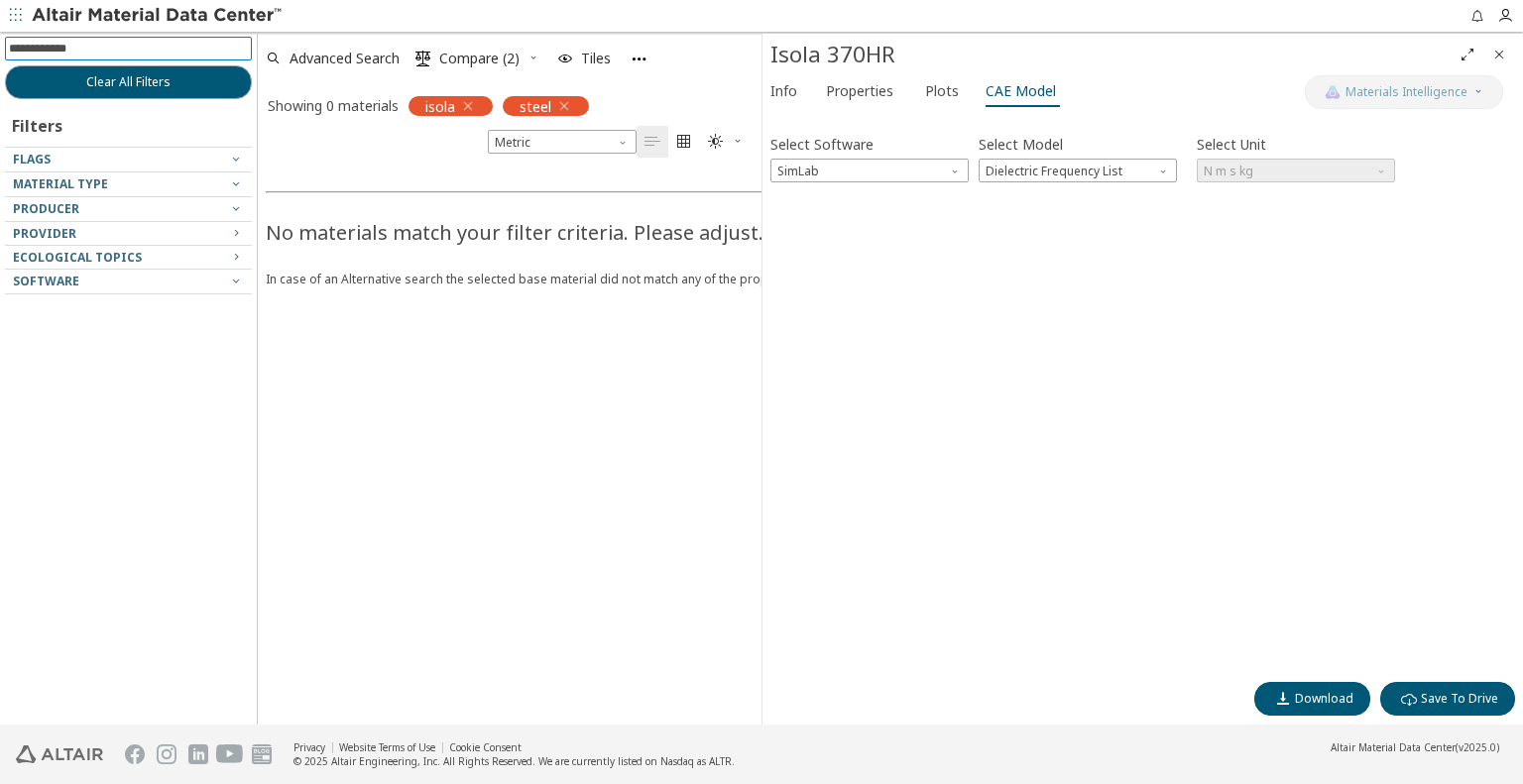 click at bounding box center (123, 191) 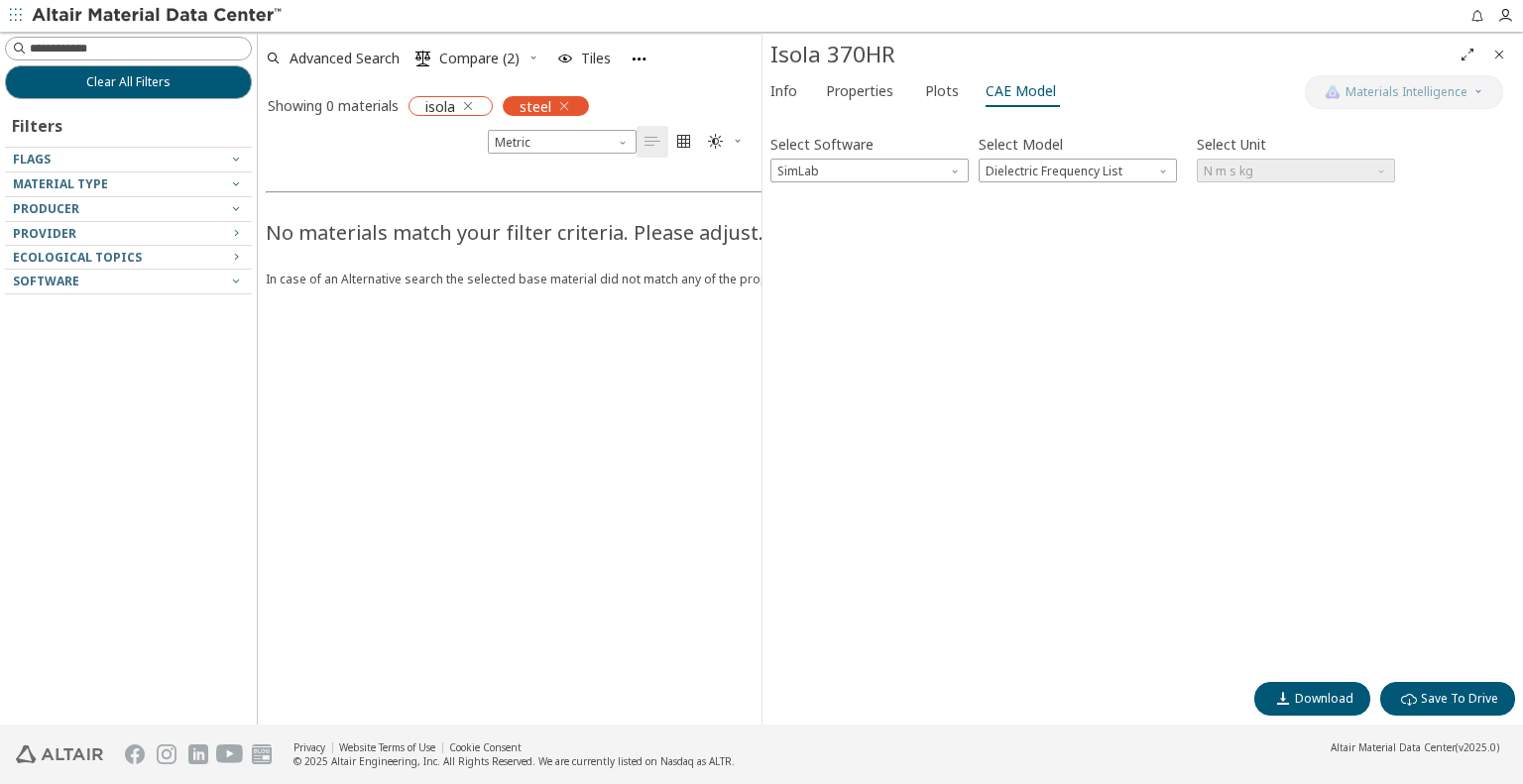 click at bounding box center [468, 106] 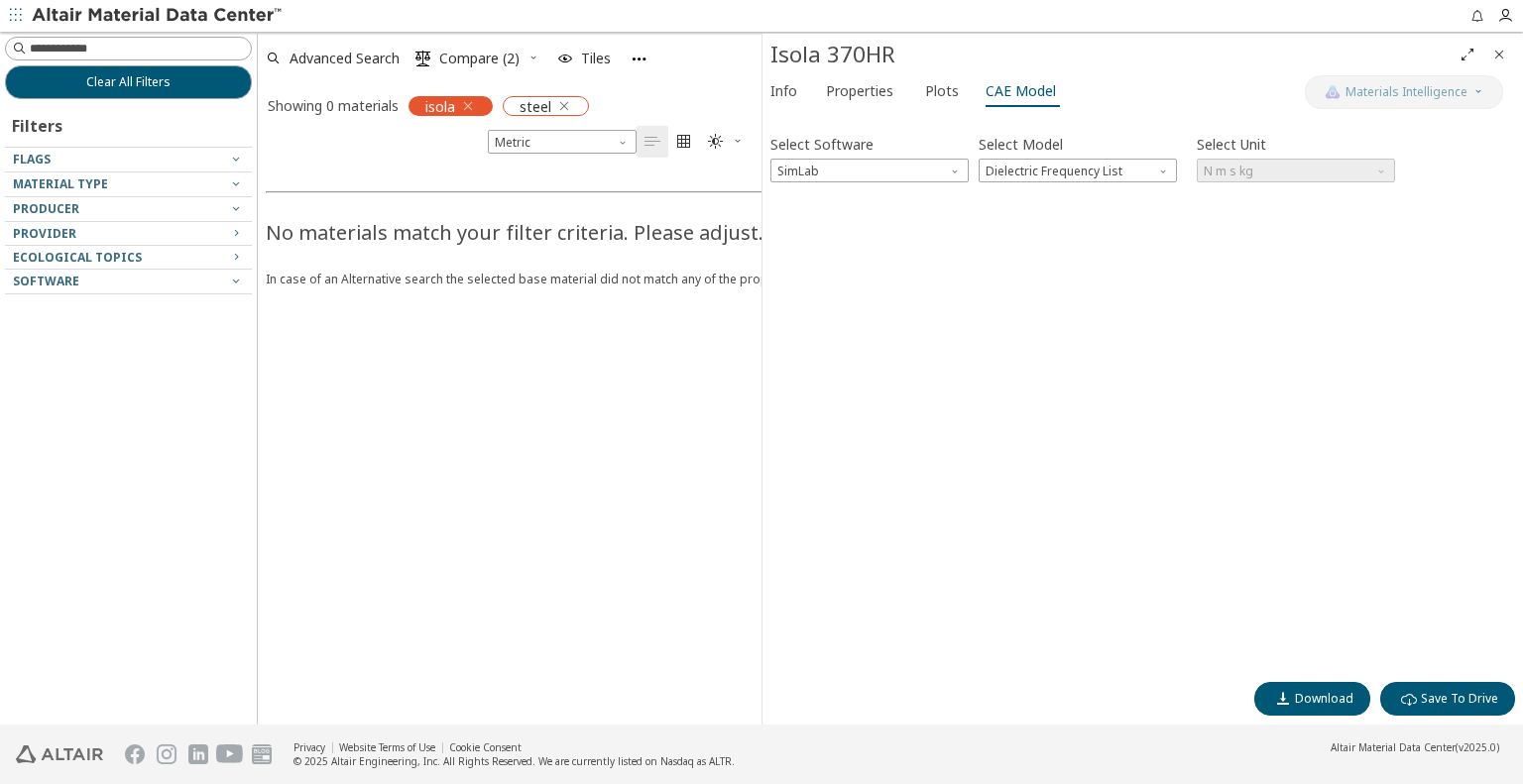click on "steel" at bounding box center [545, 106] 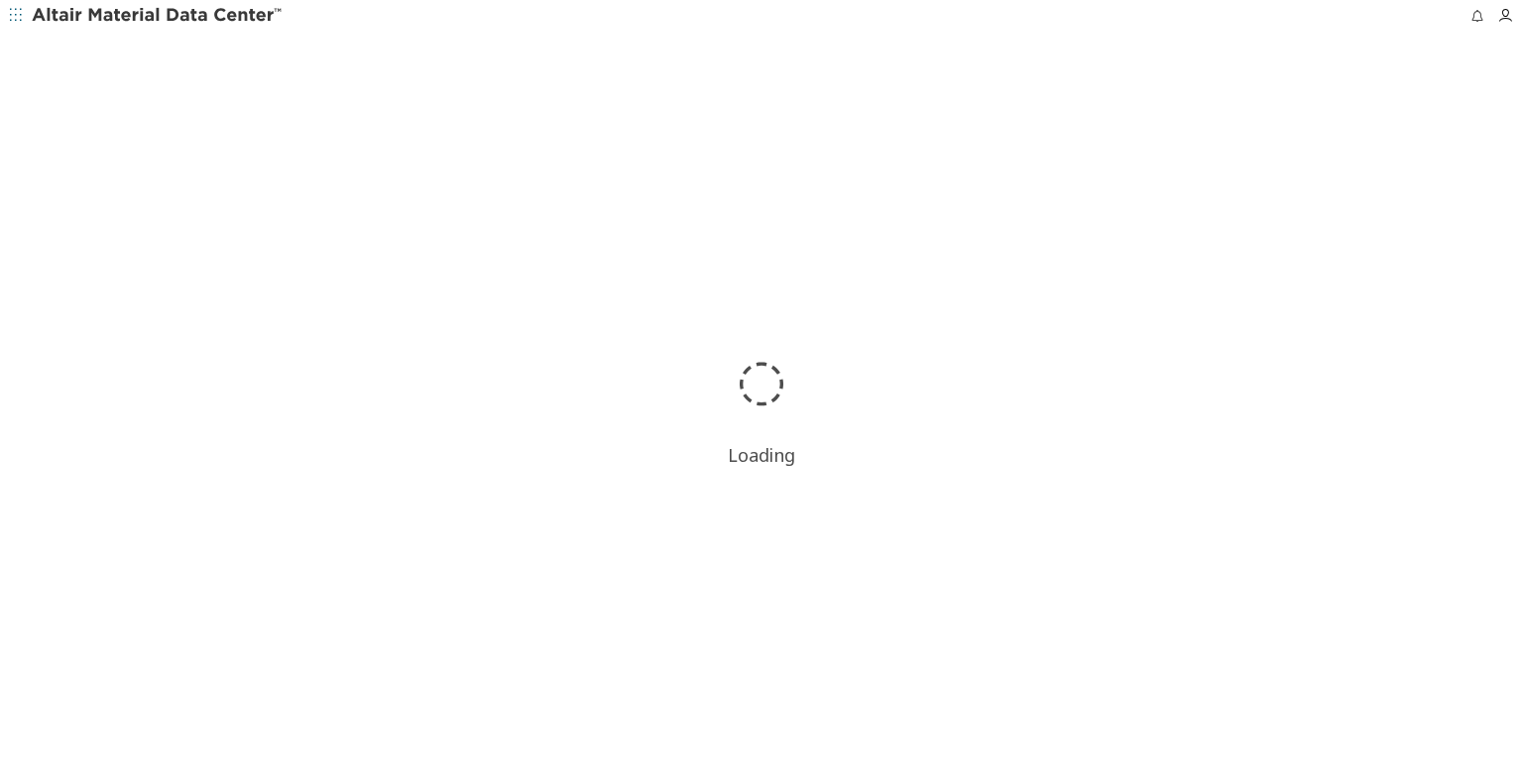 scroll, scrollTop: 0, scrollLeft: 0, axis: both 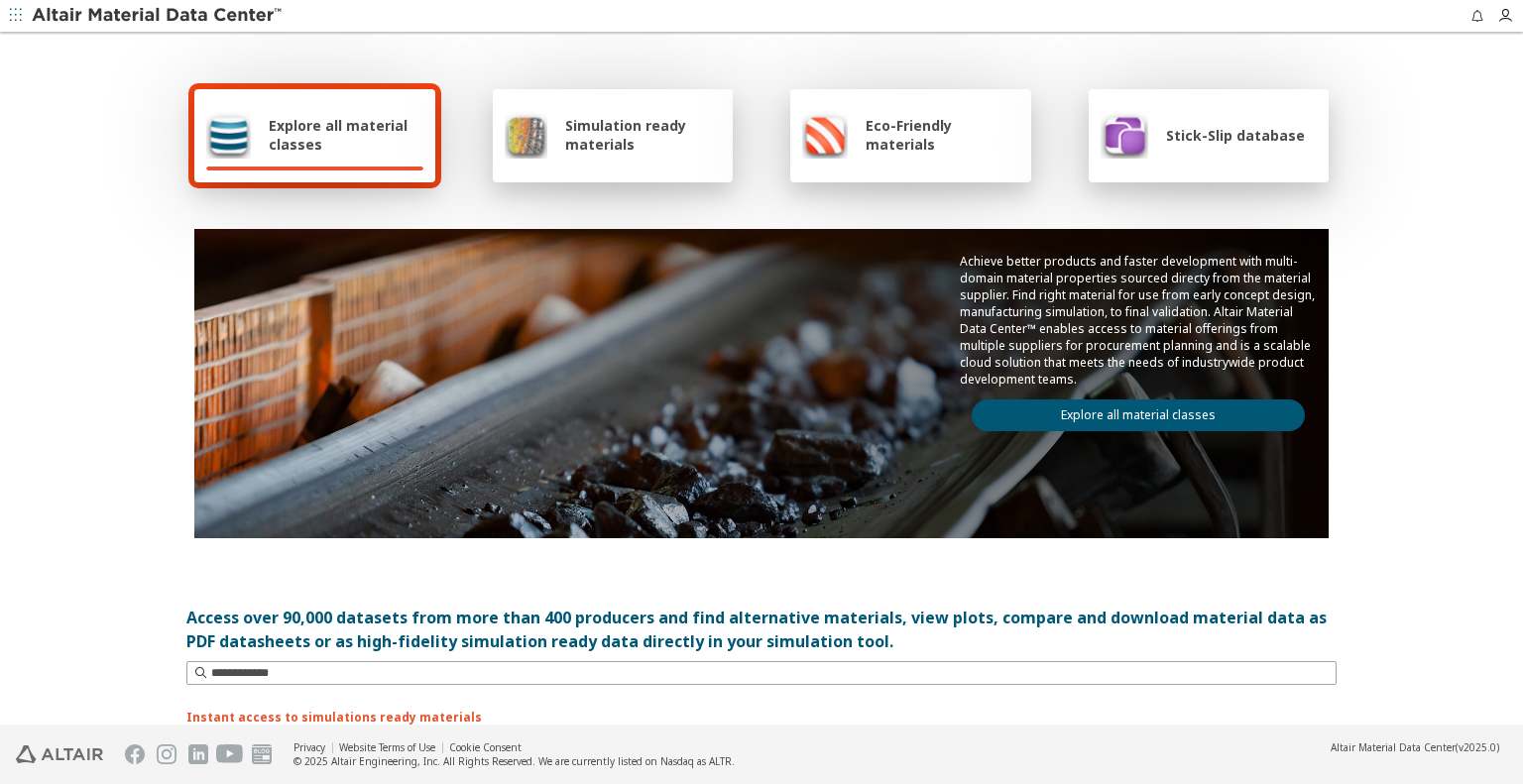 click on "Explore all material classes" at bounding box center (1138, 415) 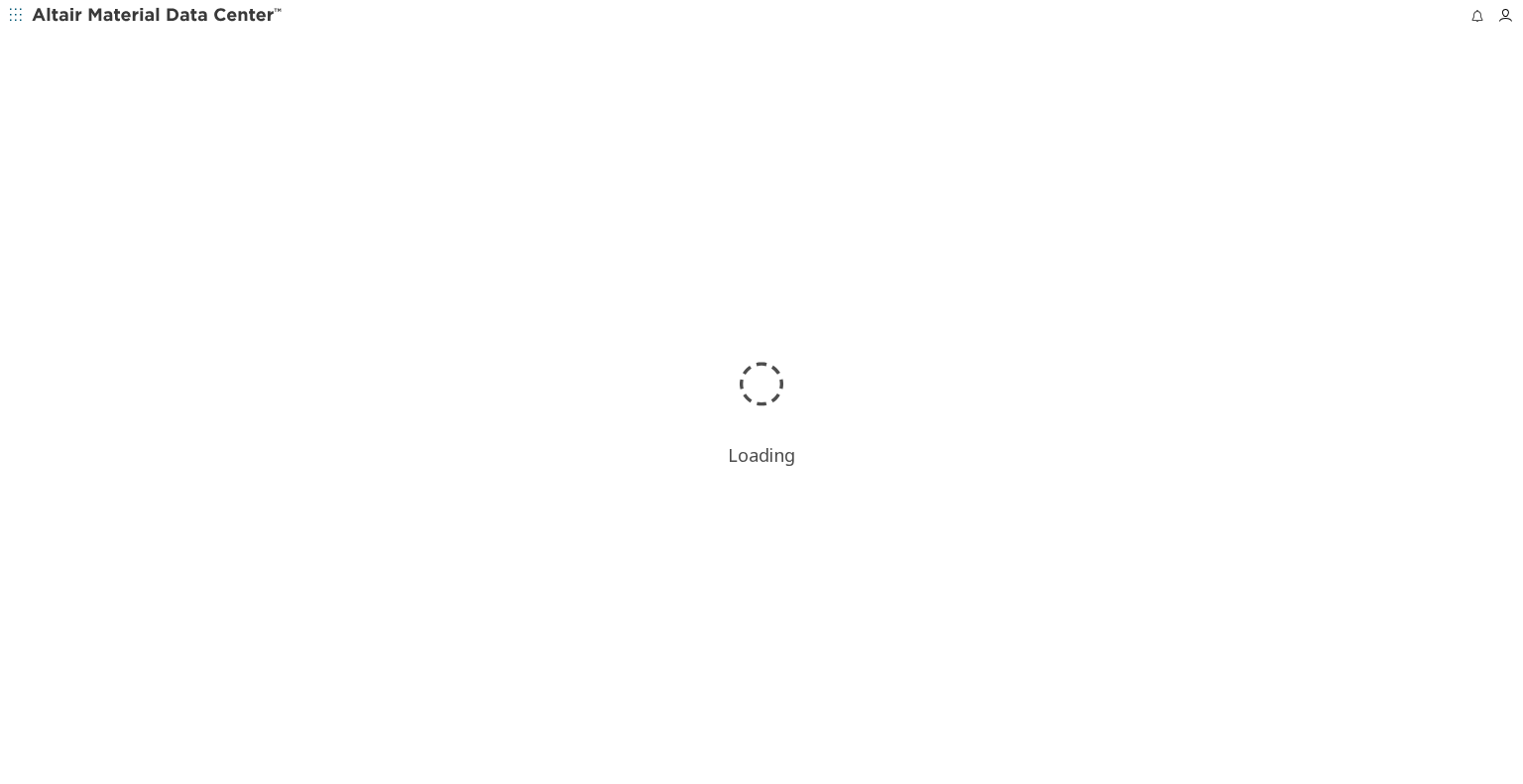 scroll, scrollTop: 0, scrollLeft: 0, axis: both 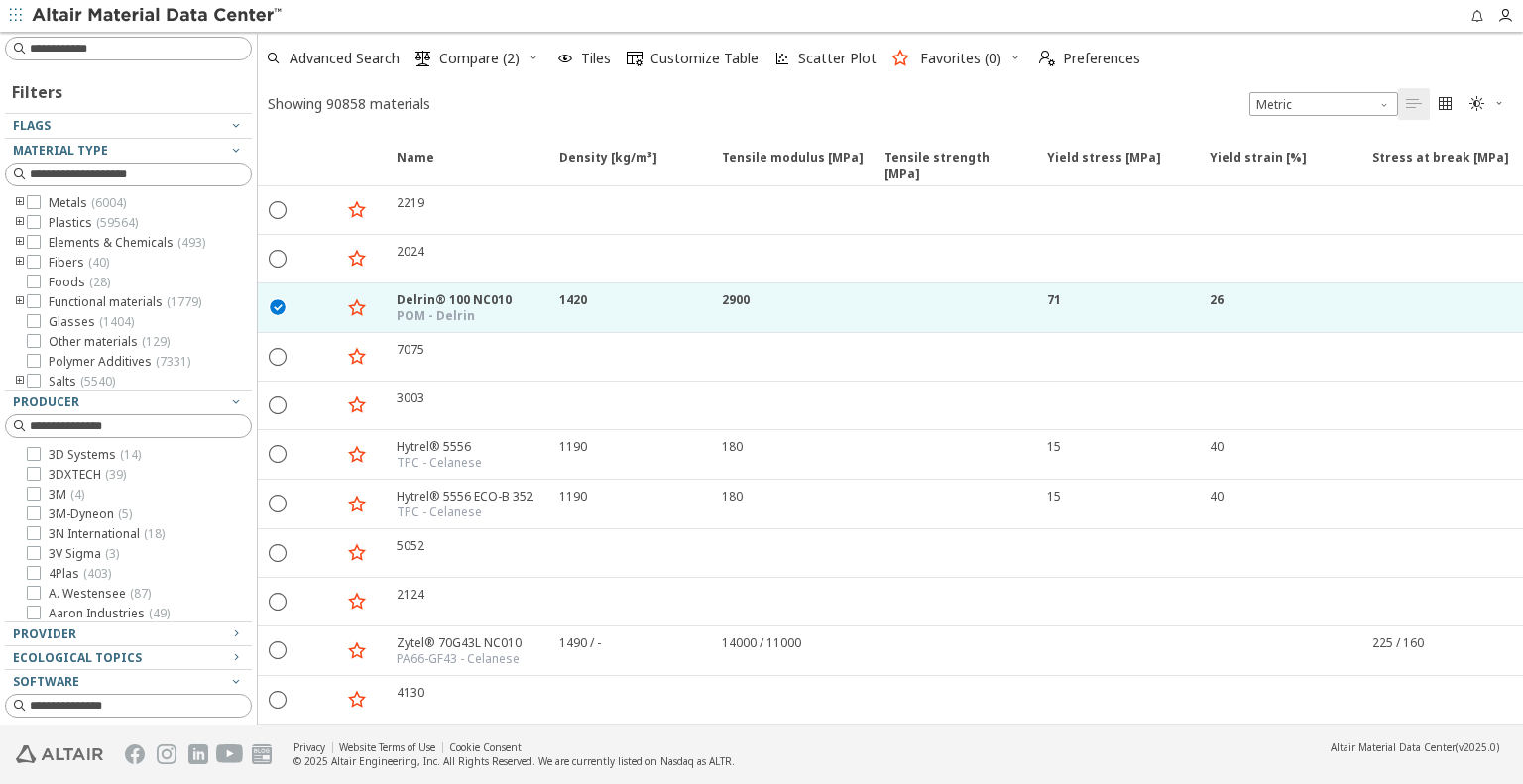 click at bounding box center [20, 203] 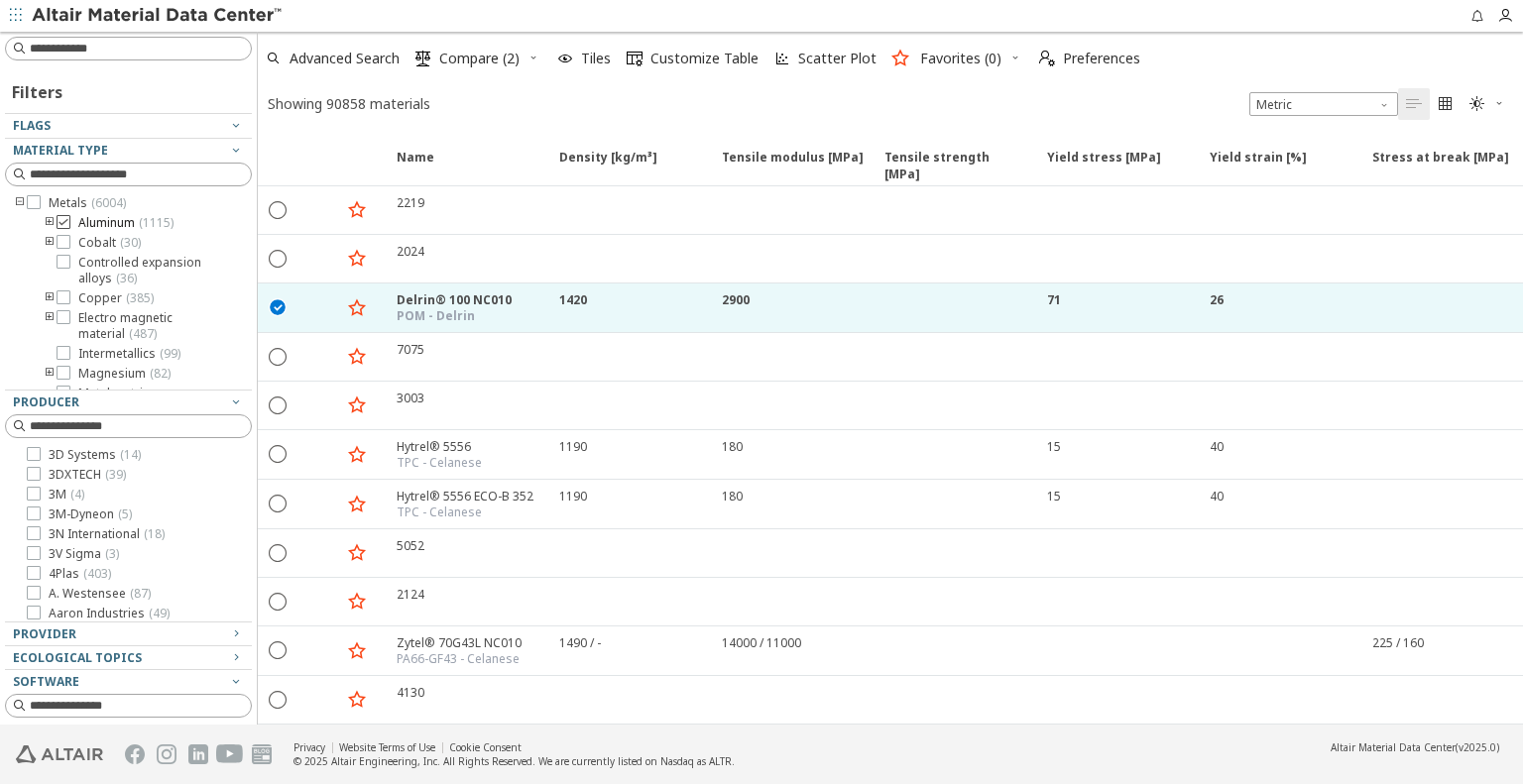click on "Aluminum ( 1115 )" at bounding box center [115, 223] 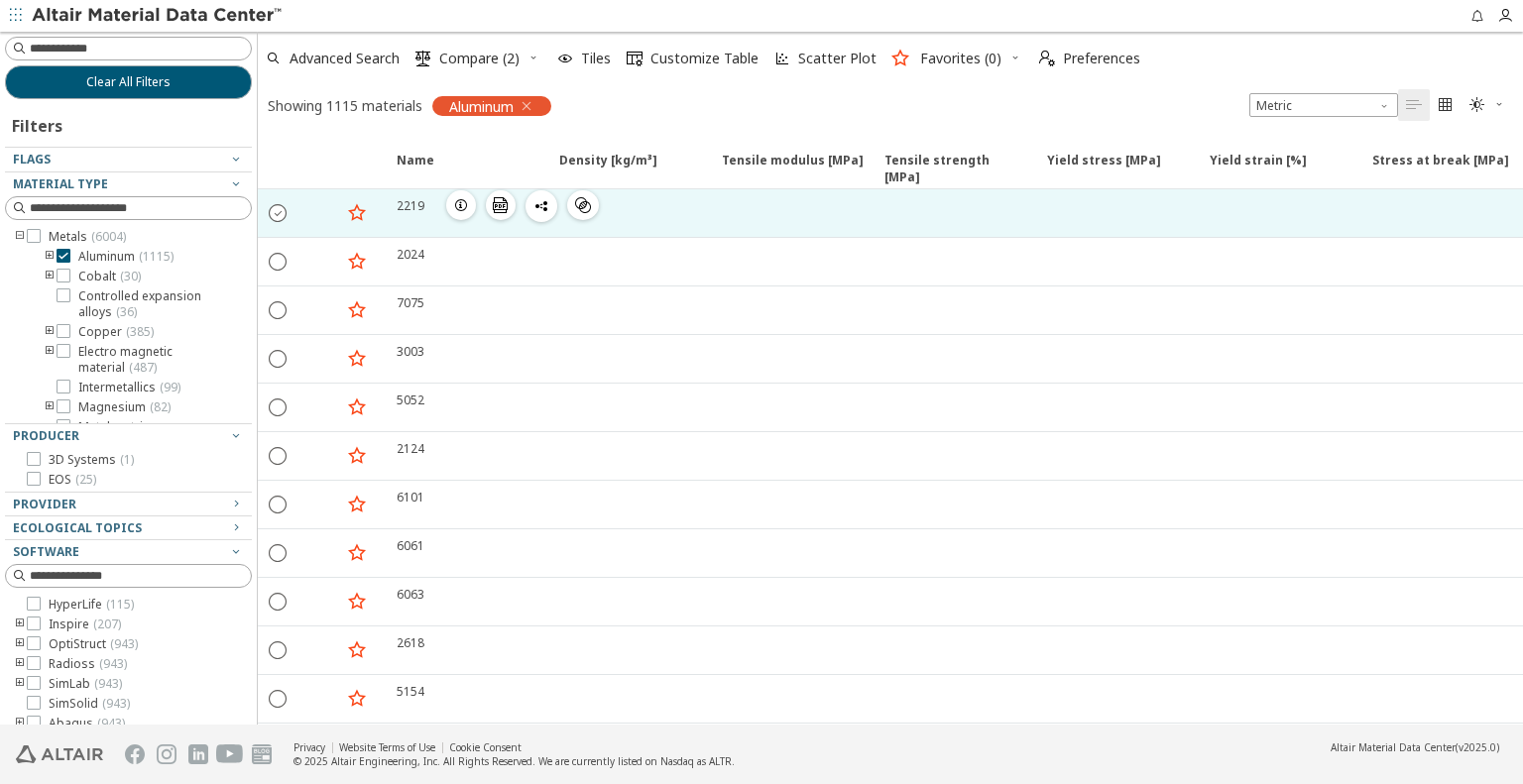 click on "" at bounding box center [279, 212] 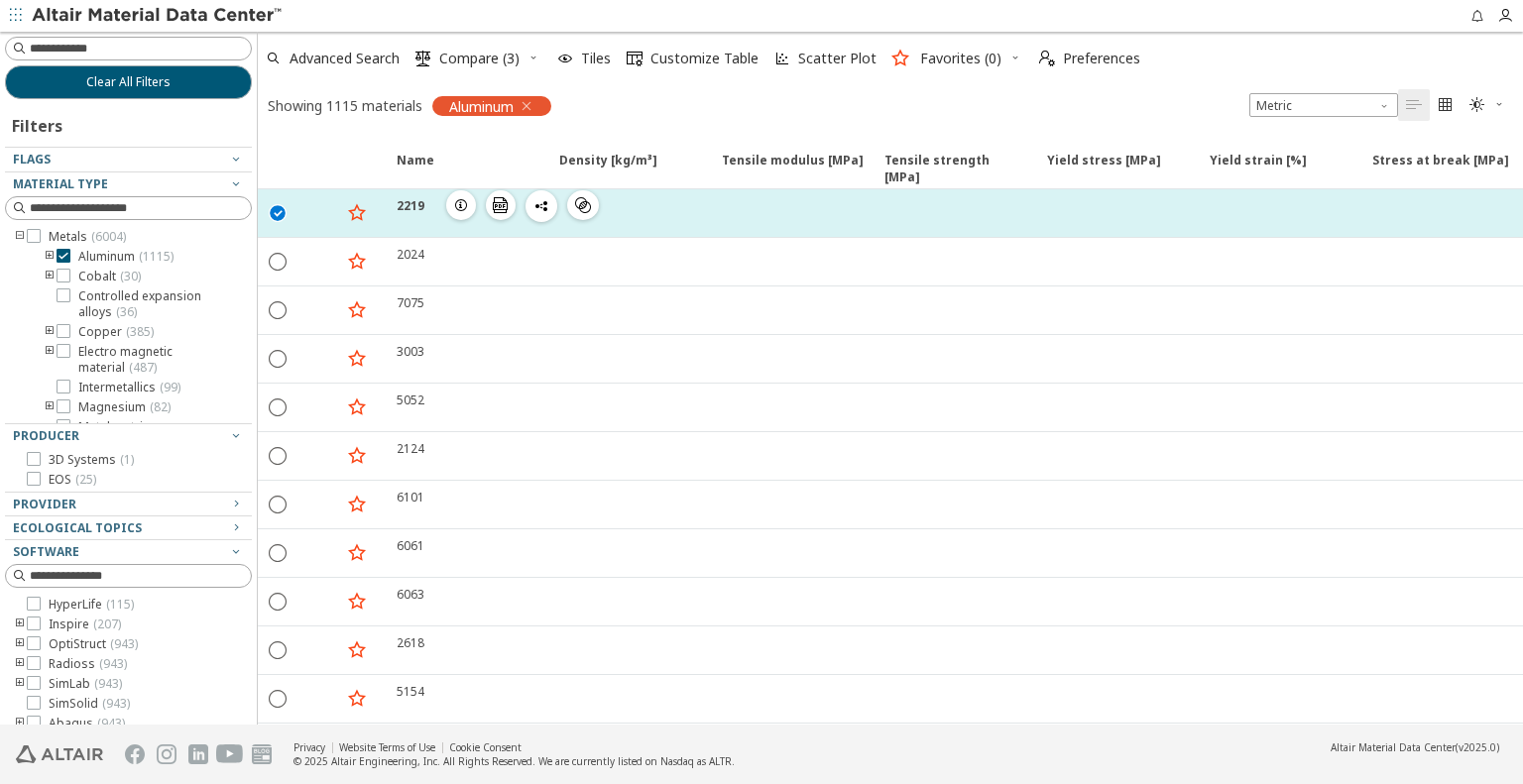 click on "2219" at bounding box center (410, 205) 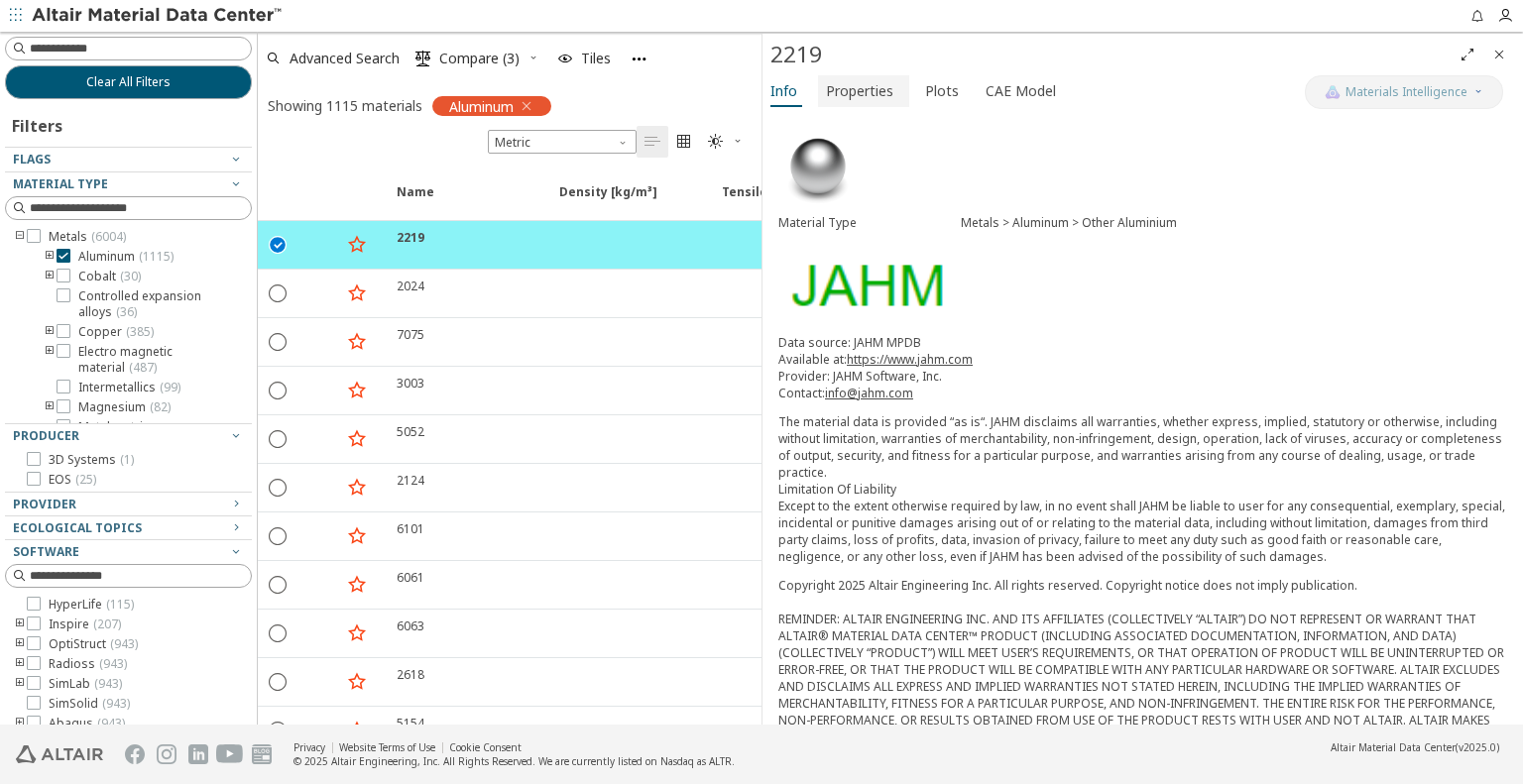 click on "Properties" at bounding box center [860, 91] 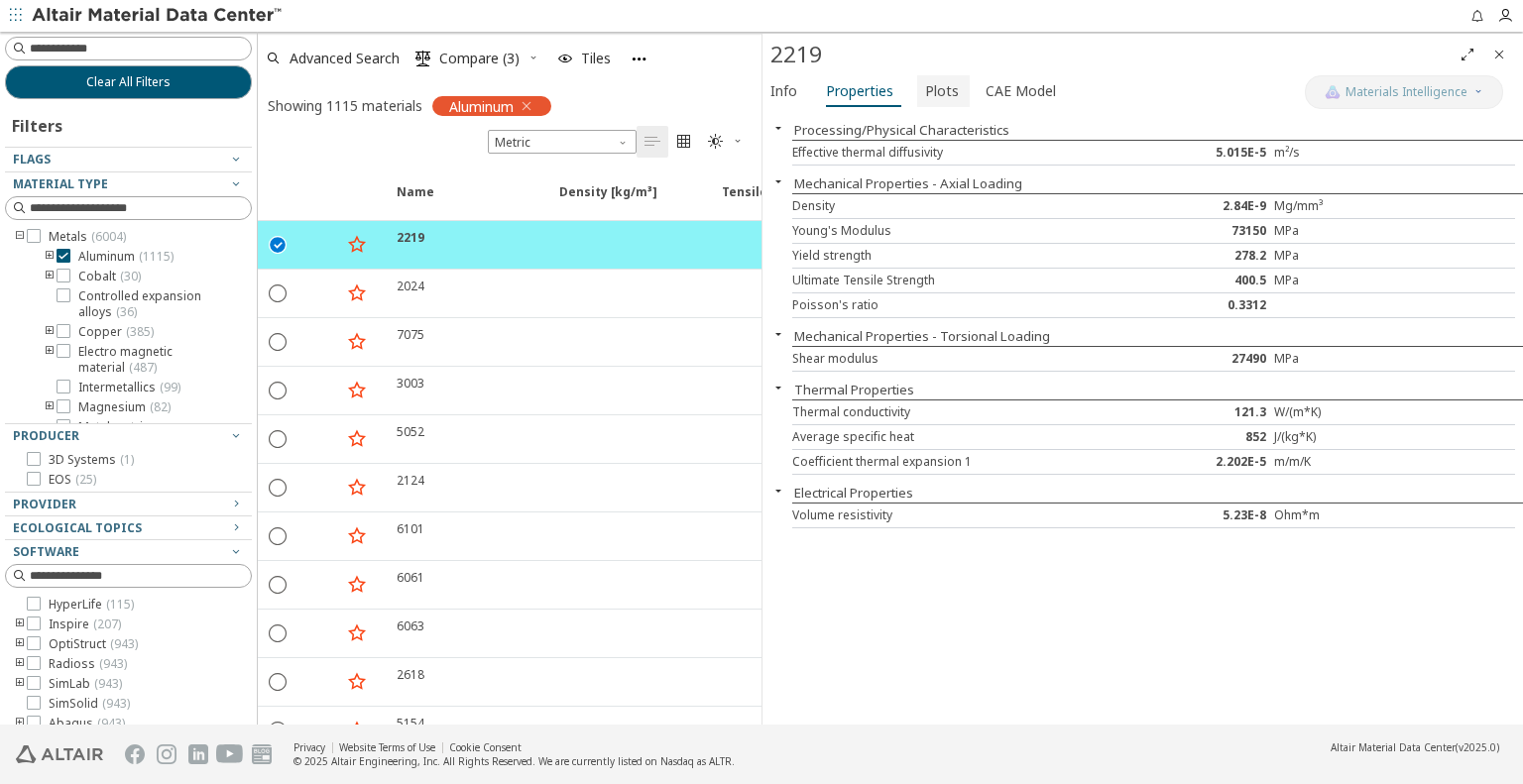 click on "Plots" at bounding box center [942, 91] 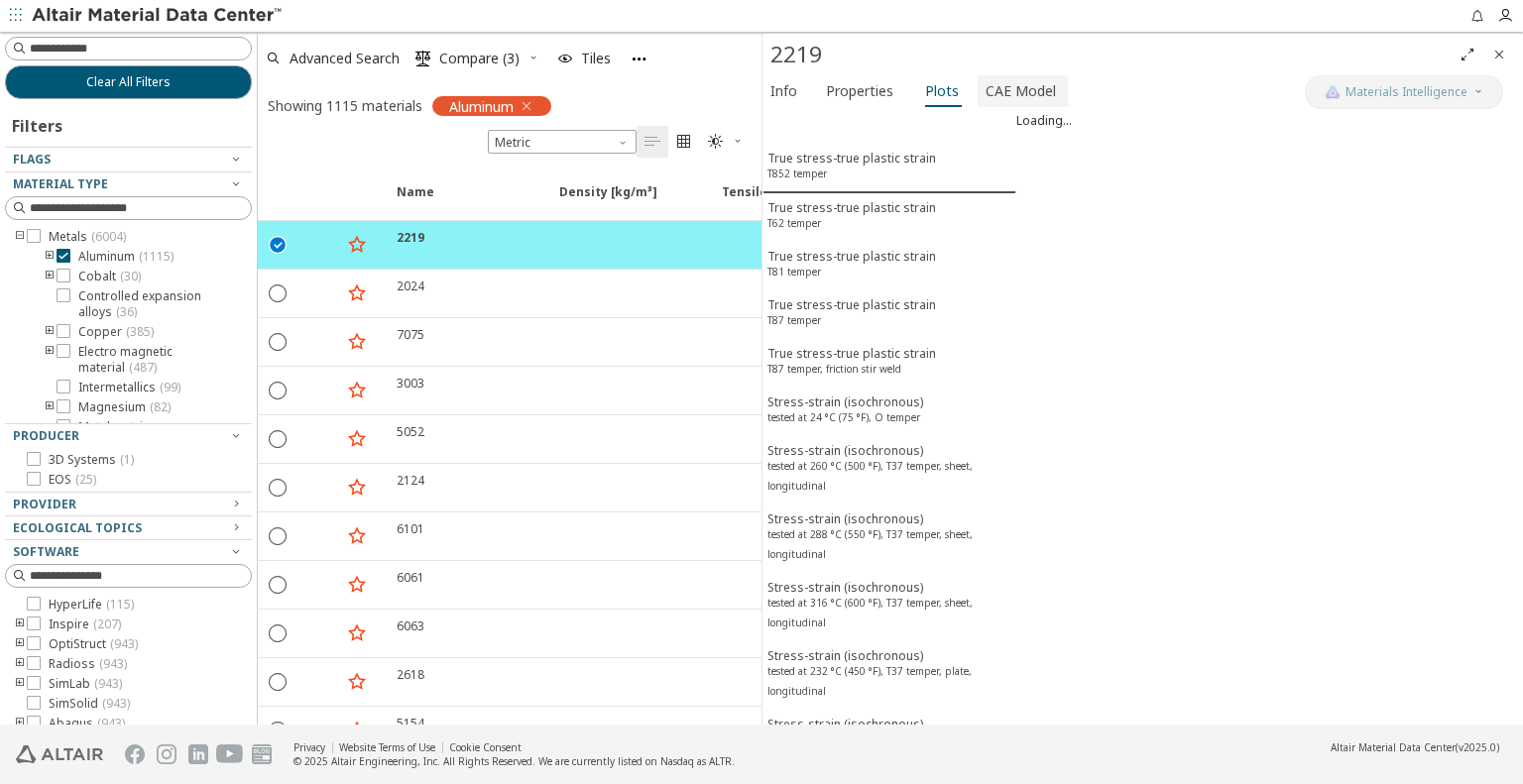 click on "CAE Model" at bounding box center (1020, 91) 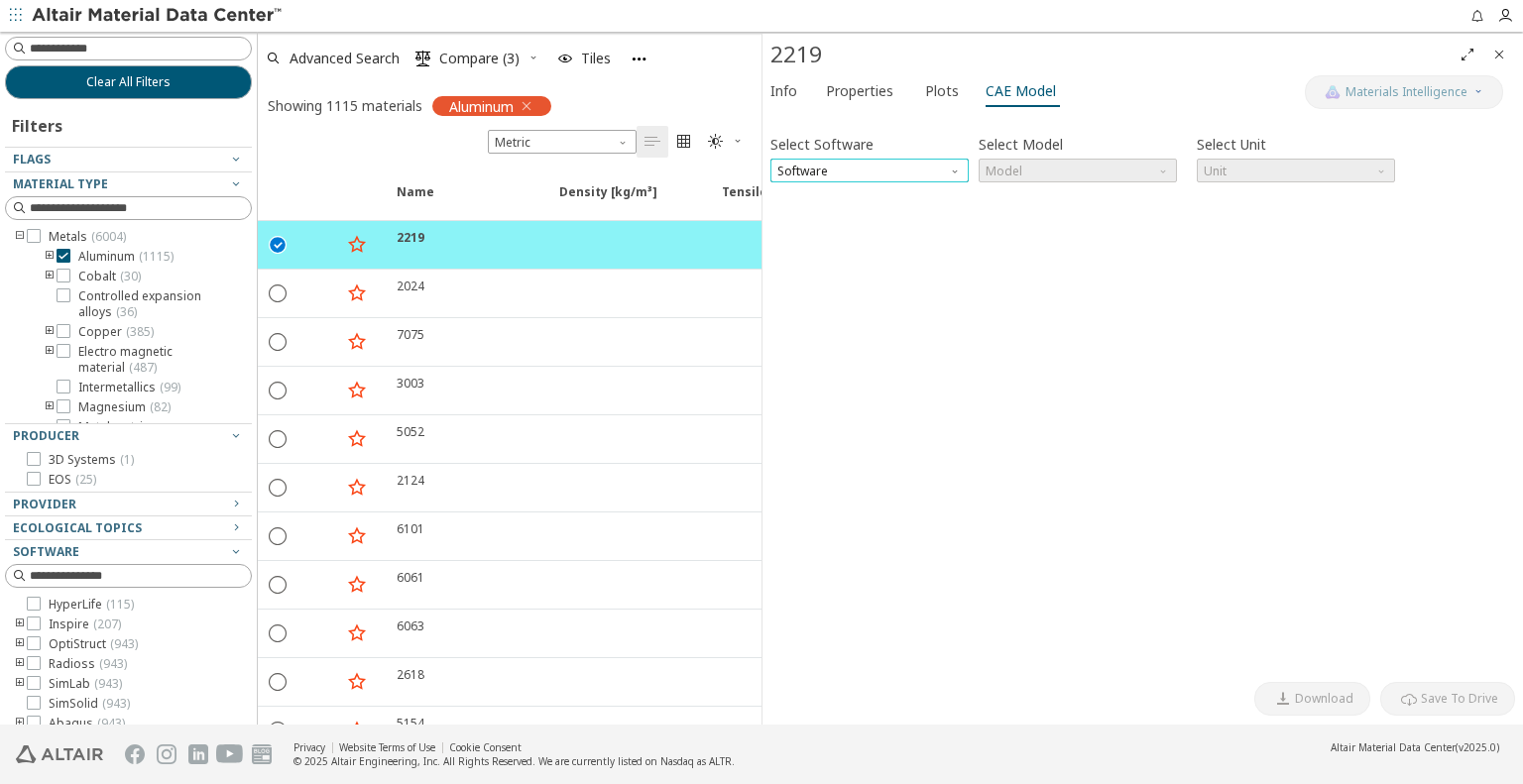 click on "Software" at bounding box center (870, 170) 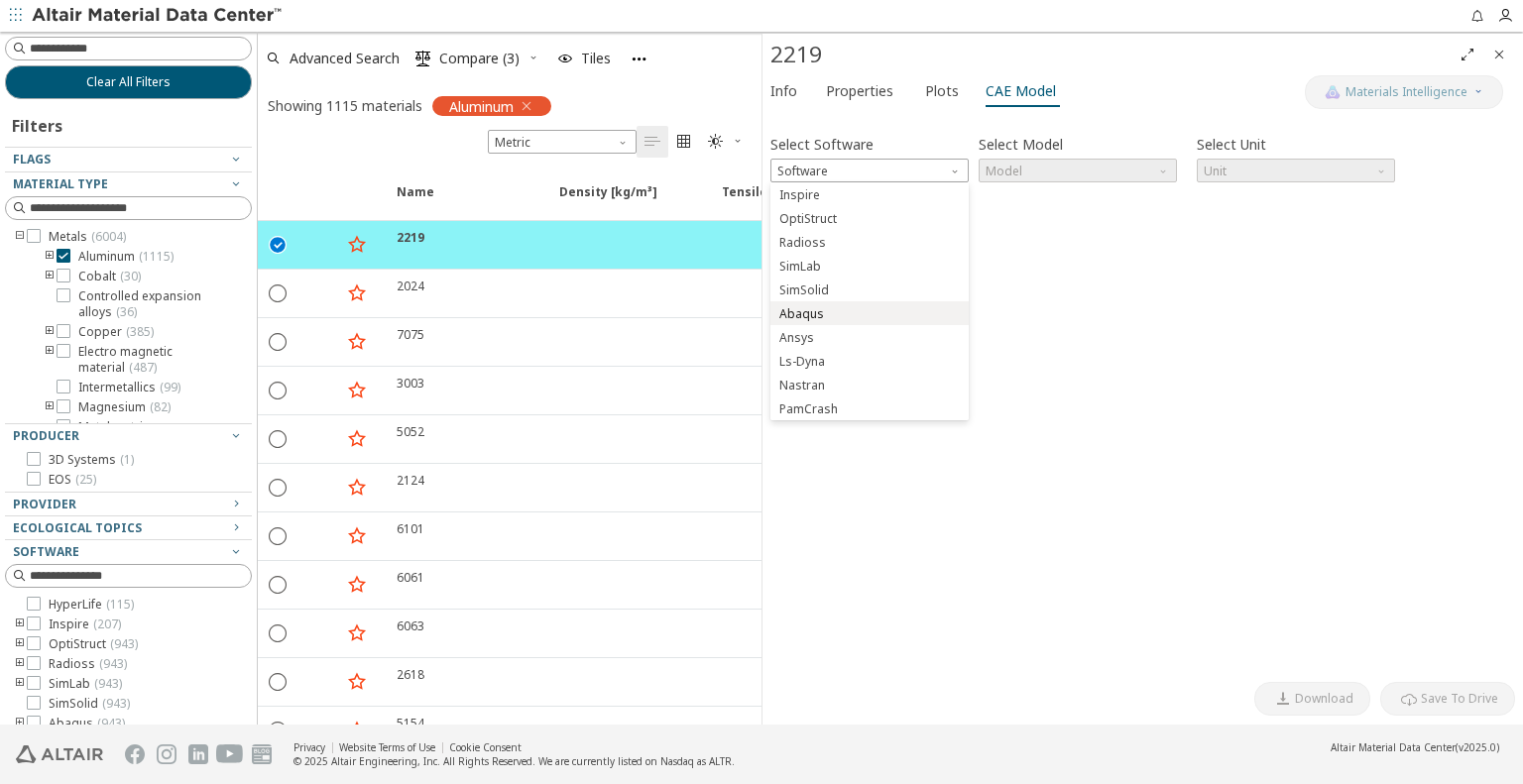 click on "Abaqus" at bounding box center [870, 313] 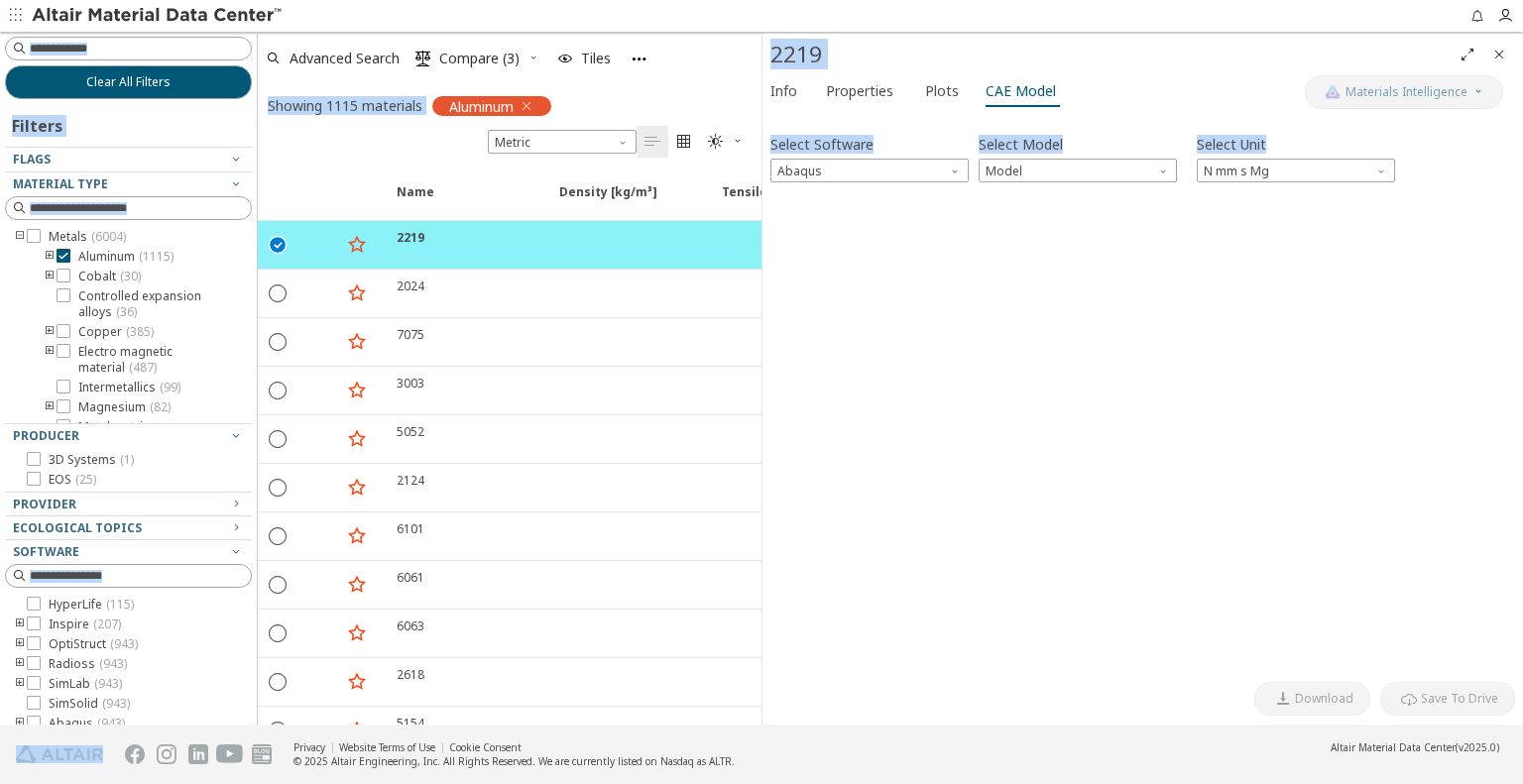 drag, startPoint x: 853, startPoint y: 261, endPoint x: 754, endPoint y: -72, distance: 347.40466 